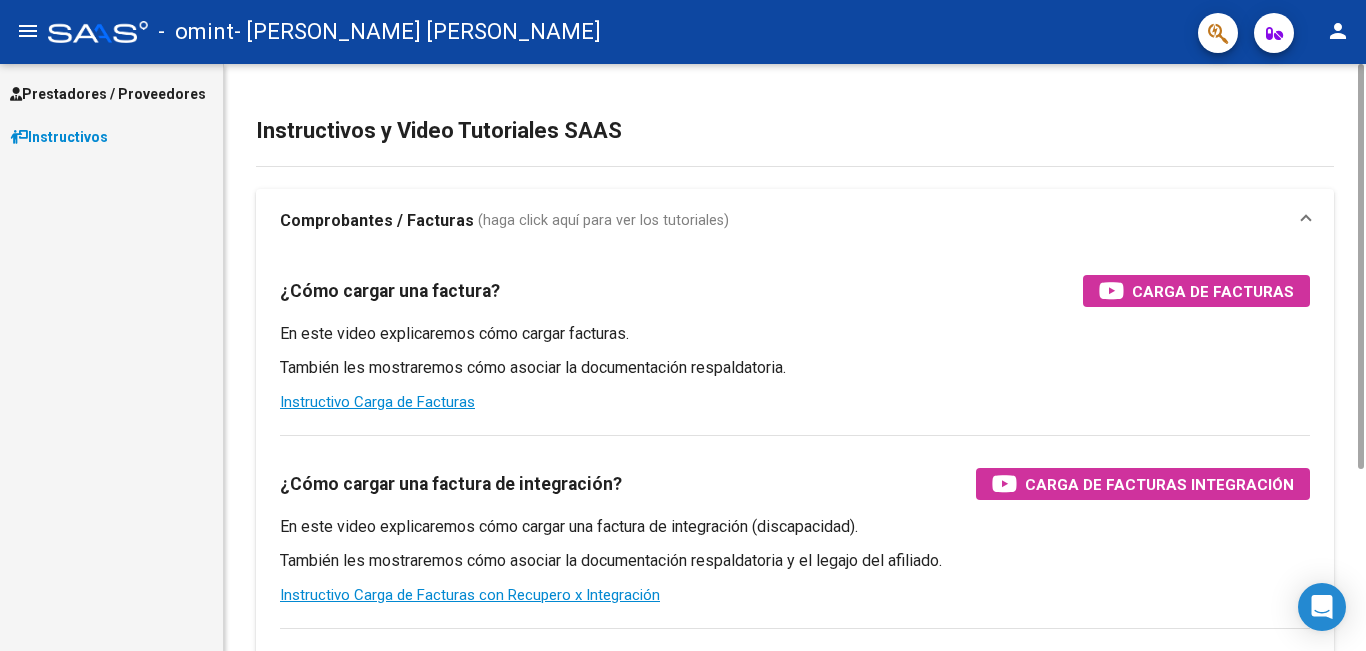 scroll, scrollTop: 0, scrollLeft: 0, axis: both 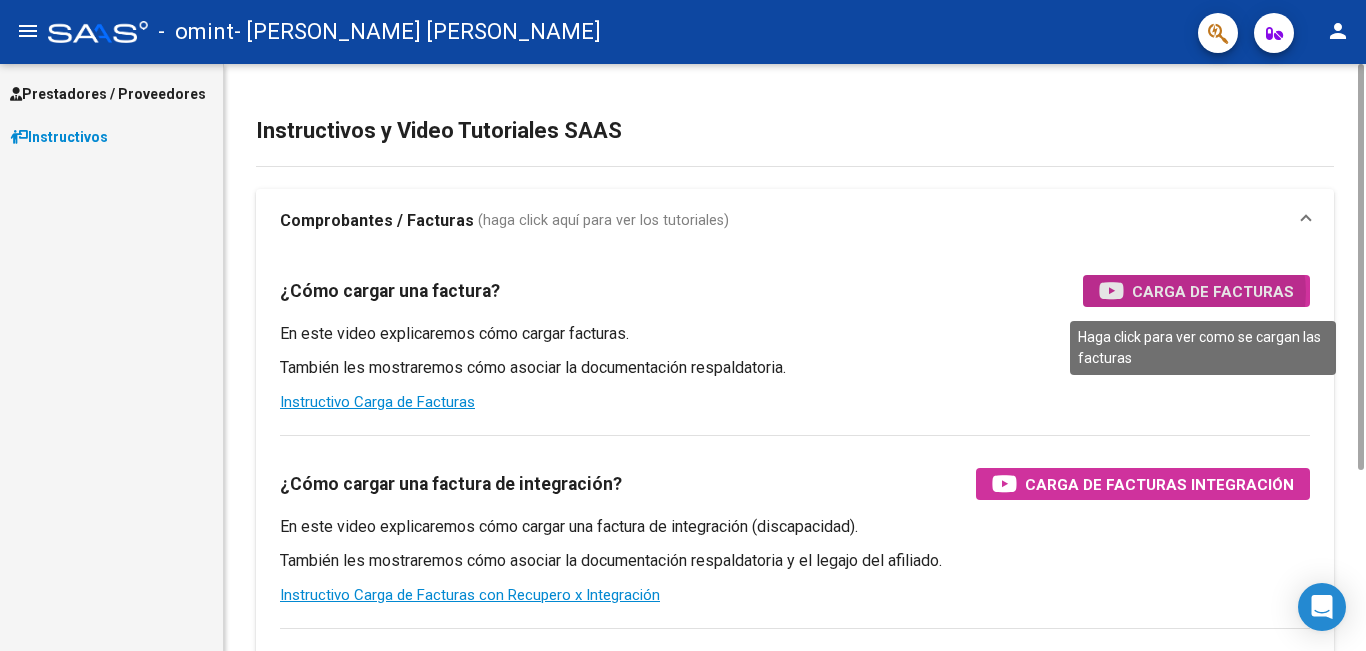 click on "Carga de Facturas" at bounding box center (1213, 291) 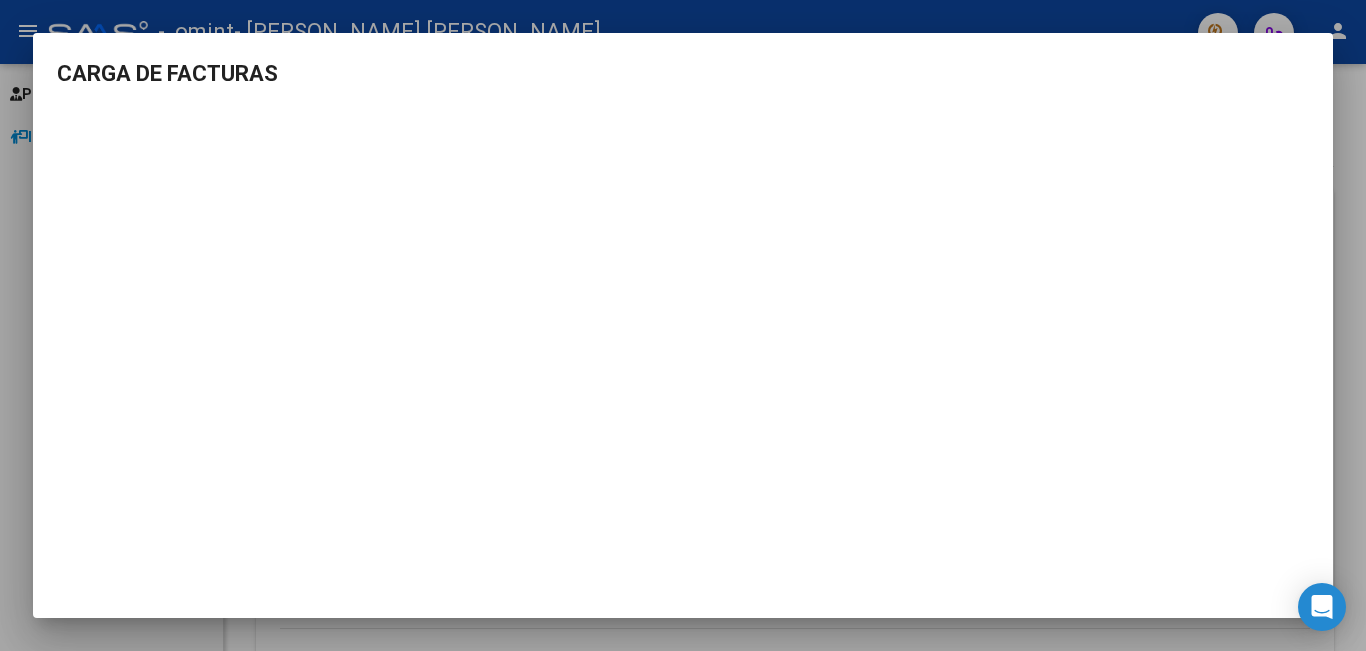 click on "CARGA DE FACTURAS" at bounding box center [683, 73] 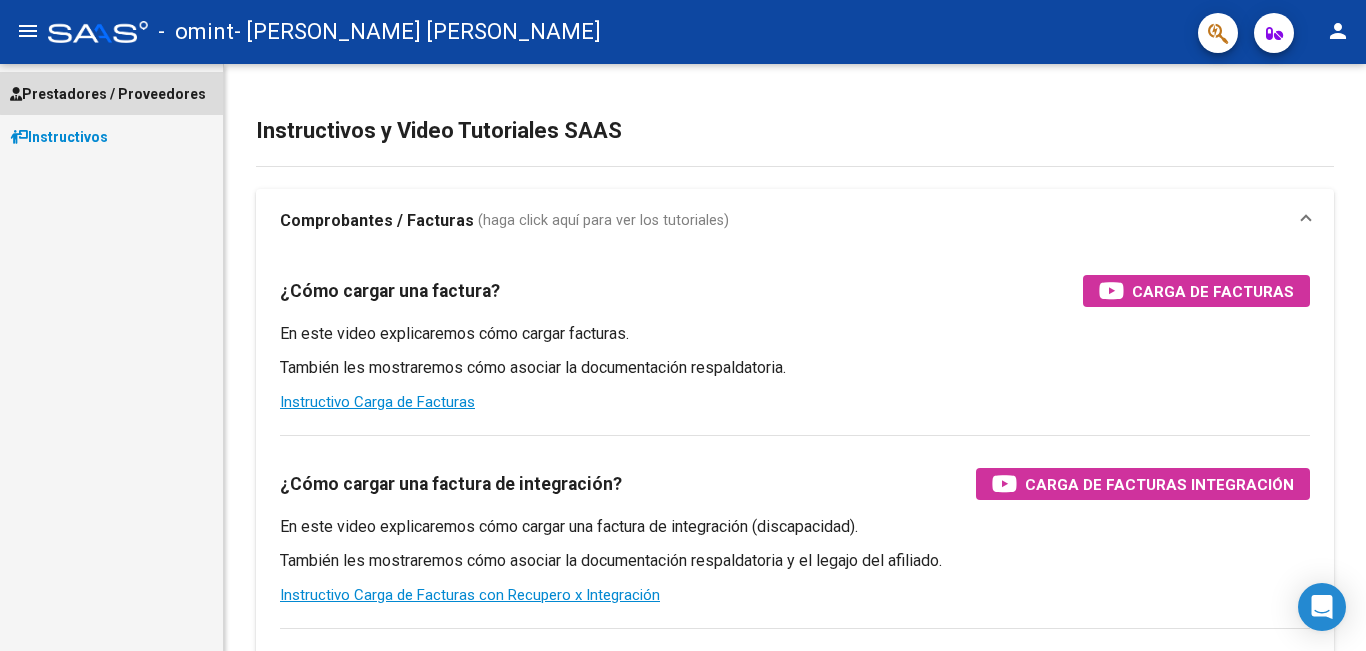 click on "Prestadores / Proveedores" at bounding box center (108, 94) 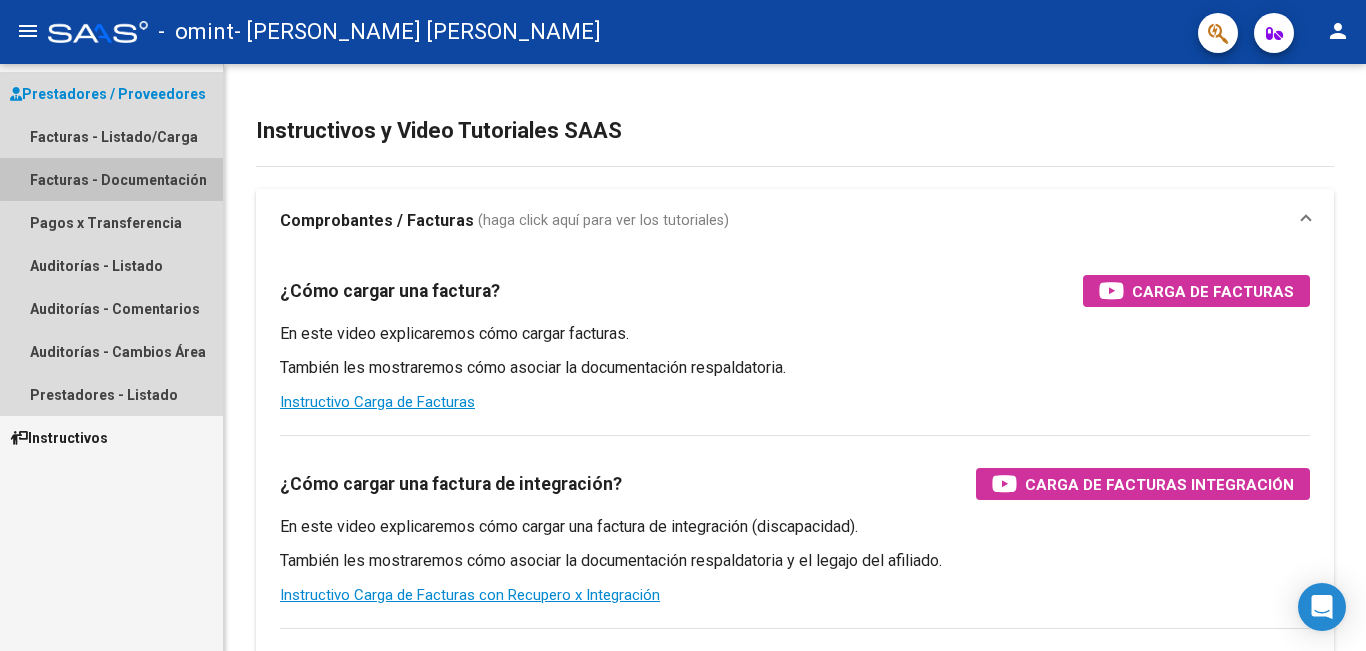click on "Facturas - Documentación" at bounding box center [111, 179] 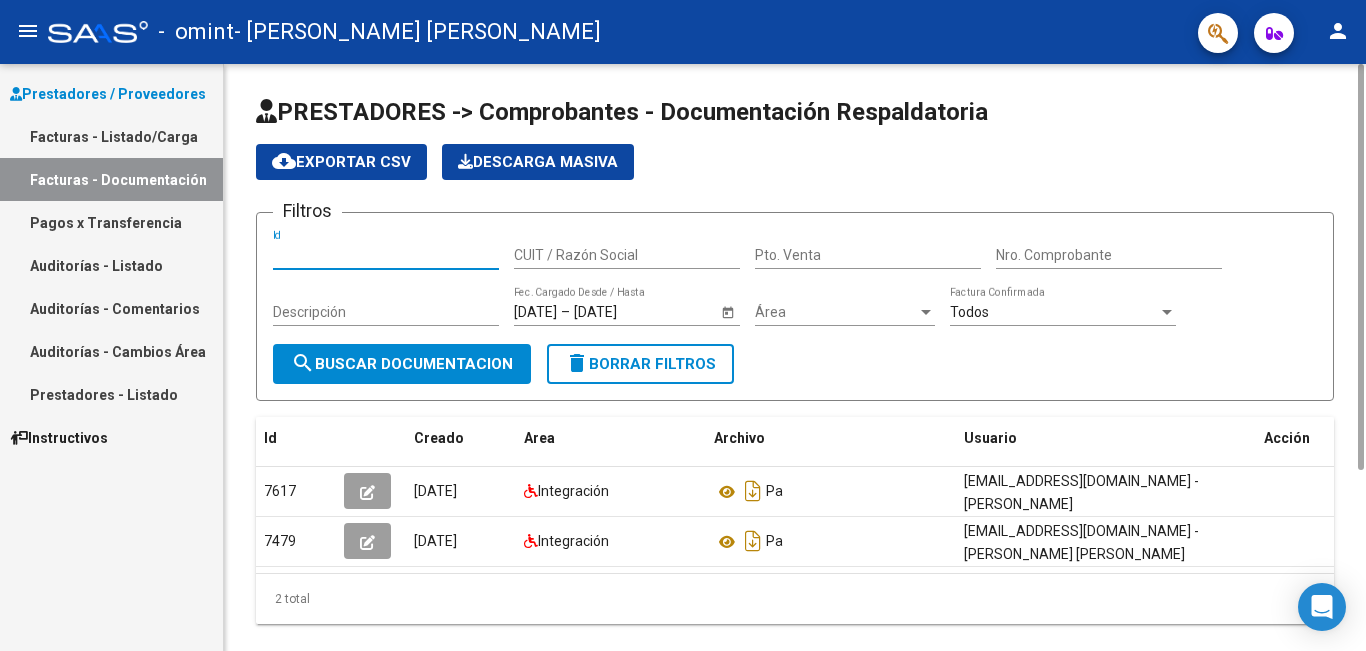 click on "Id" at bounding box center [386, 255] 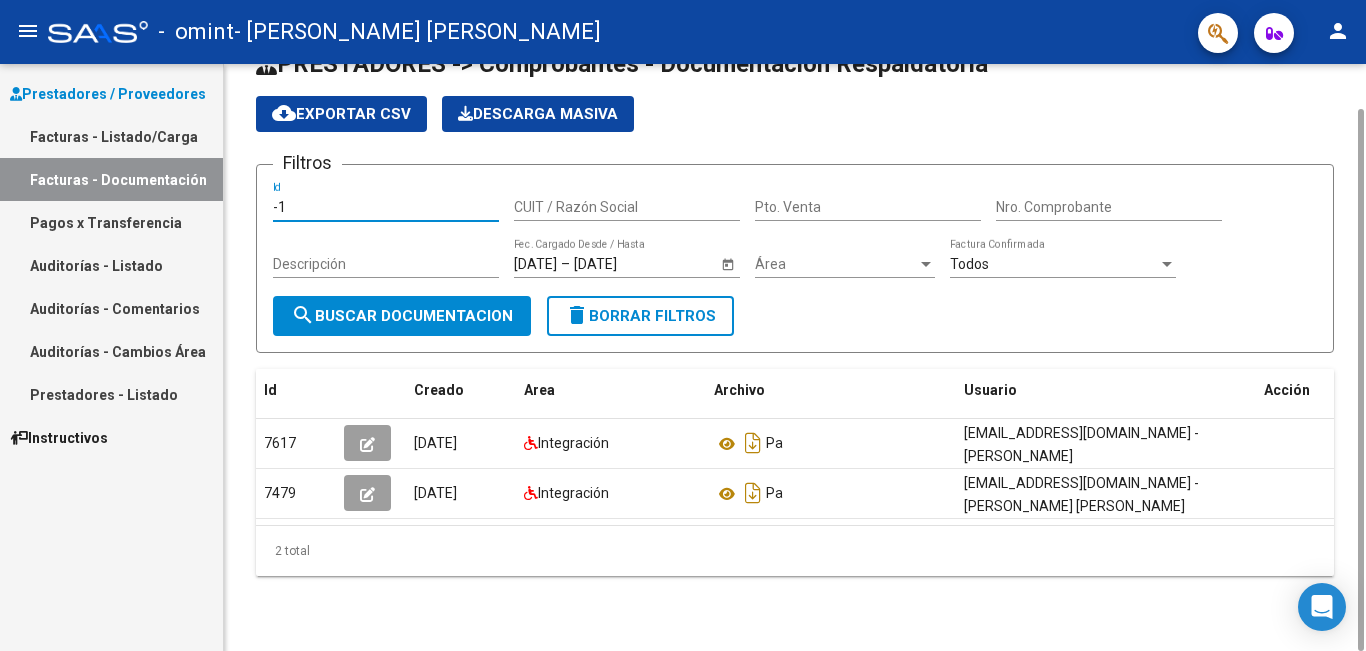 scroll, scrollTop: 0, scrollLeft: 0, axis: both 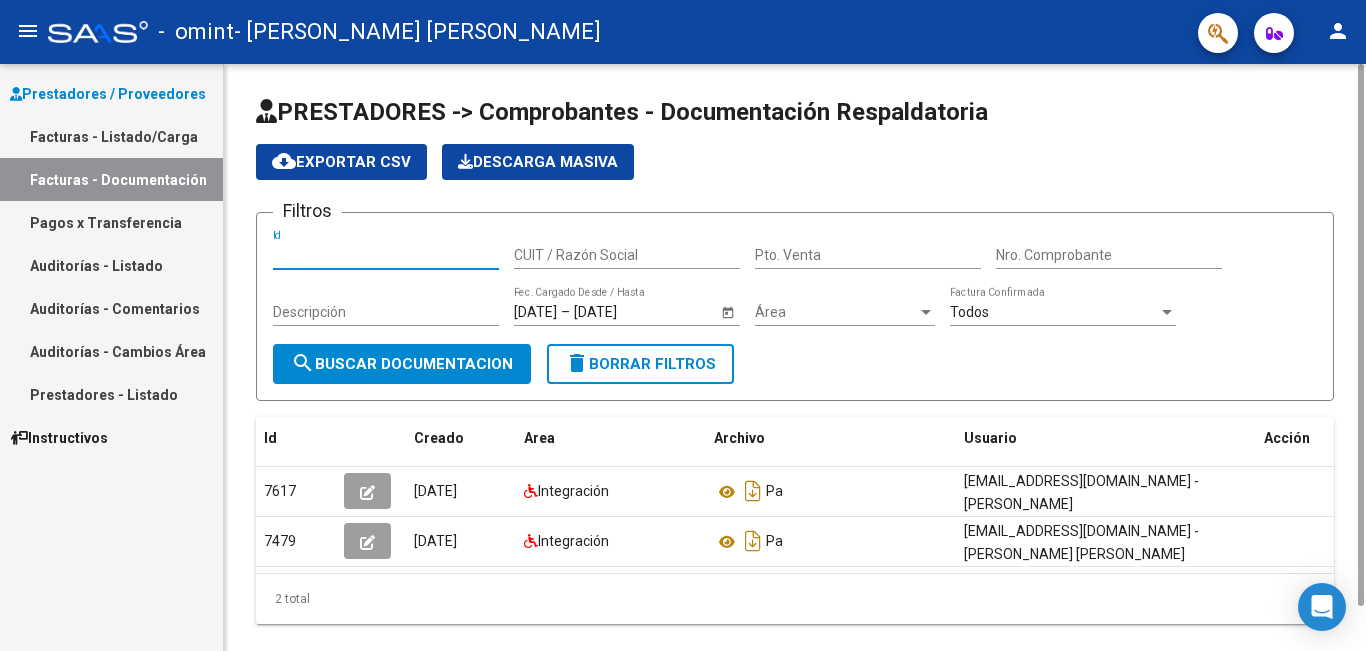 type 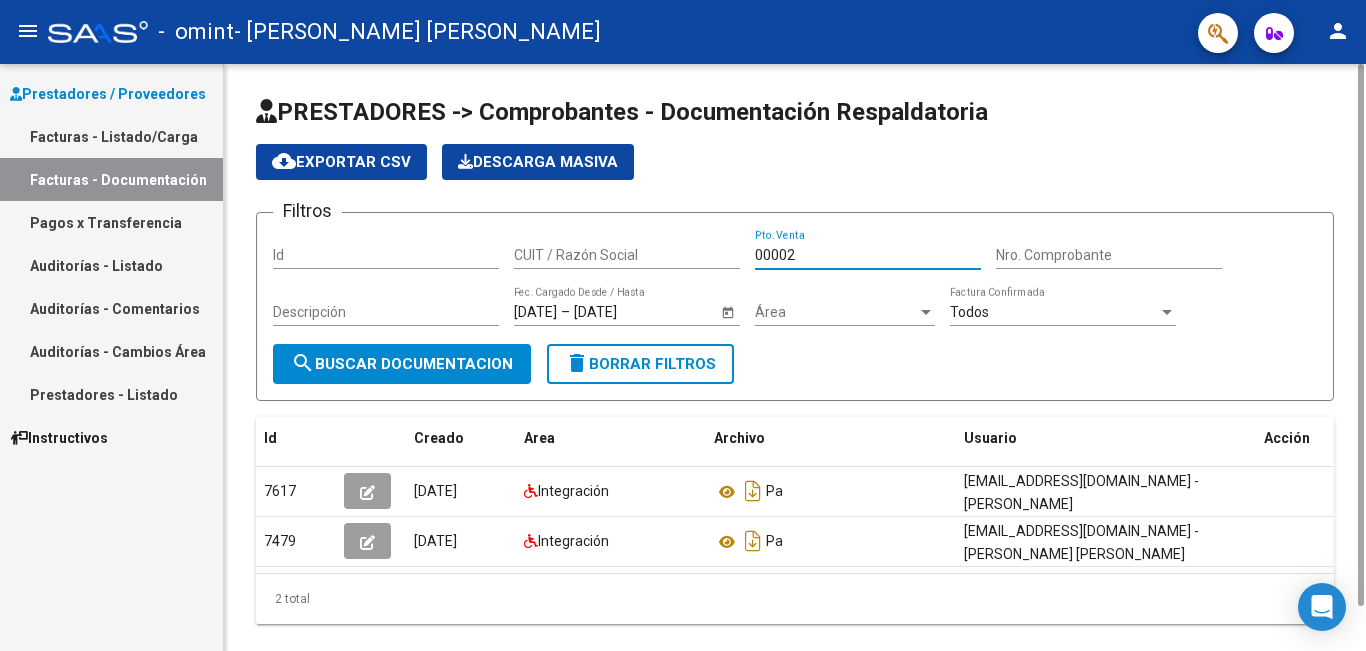 type on "00002" 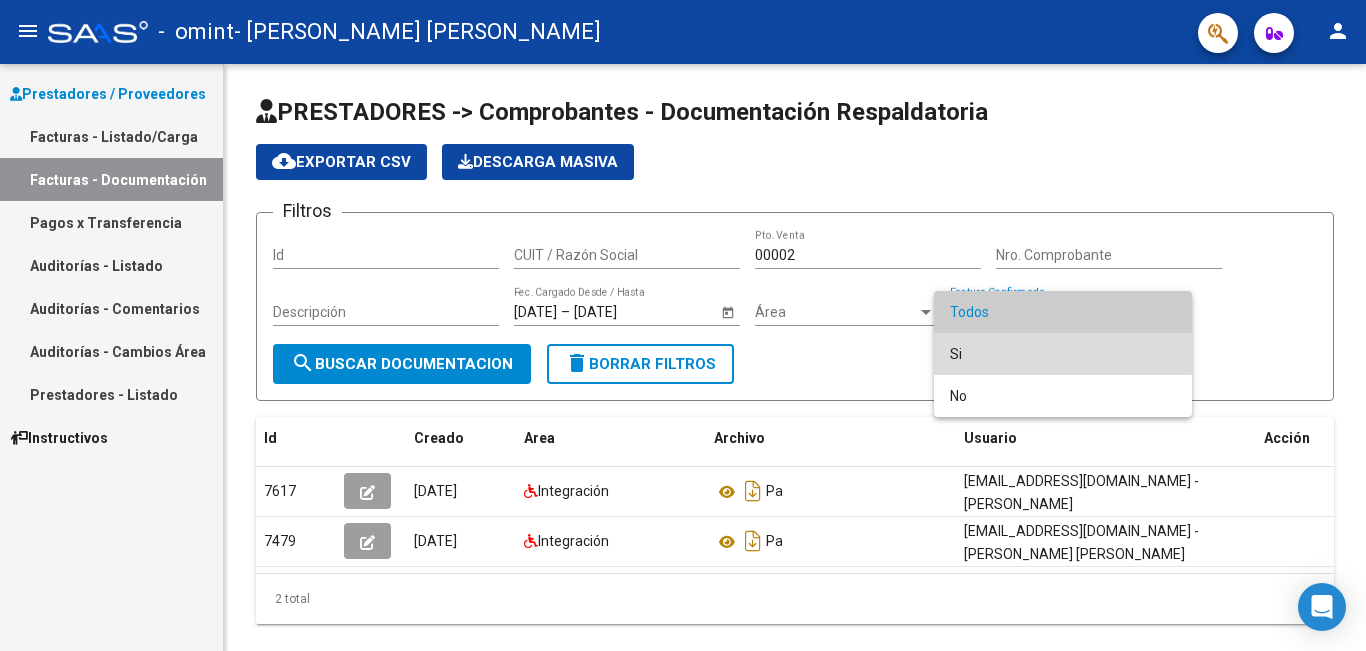 click on "Si" at bounding box center (1063, 354) 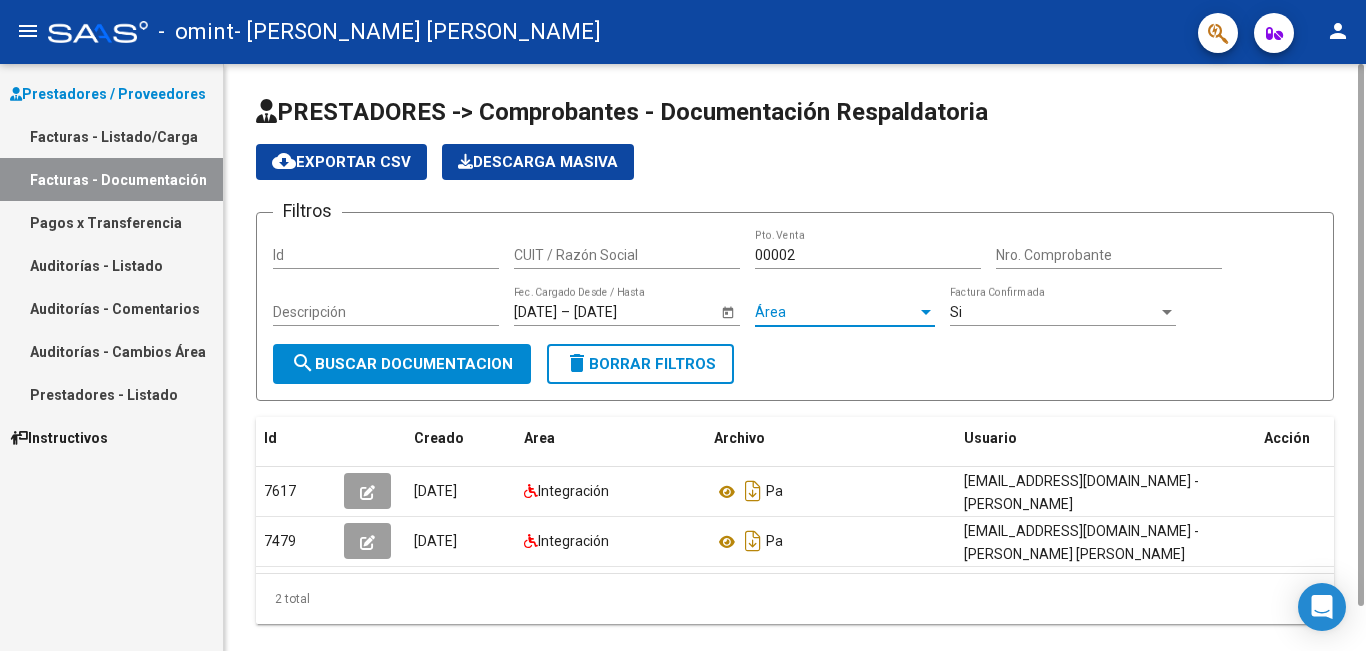 click on "Área" at bounding box center [836, 312] 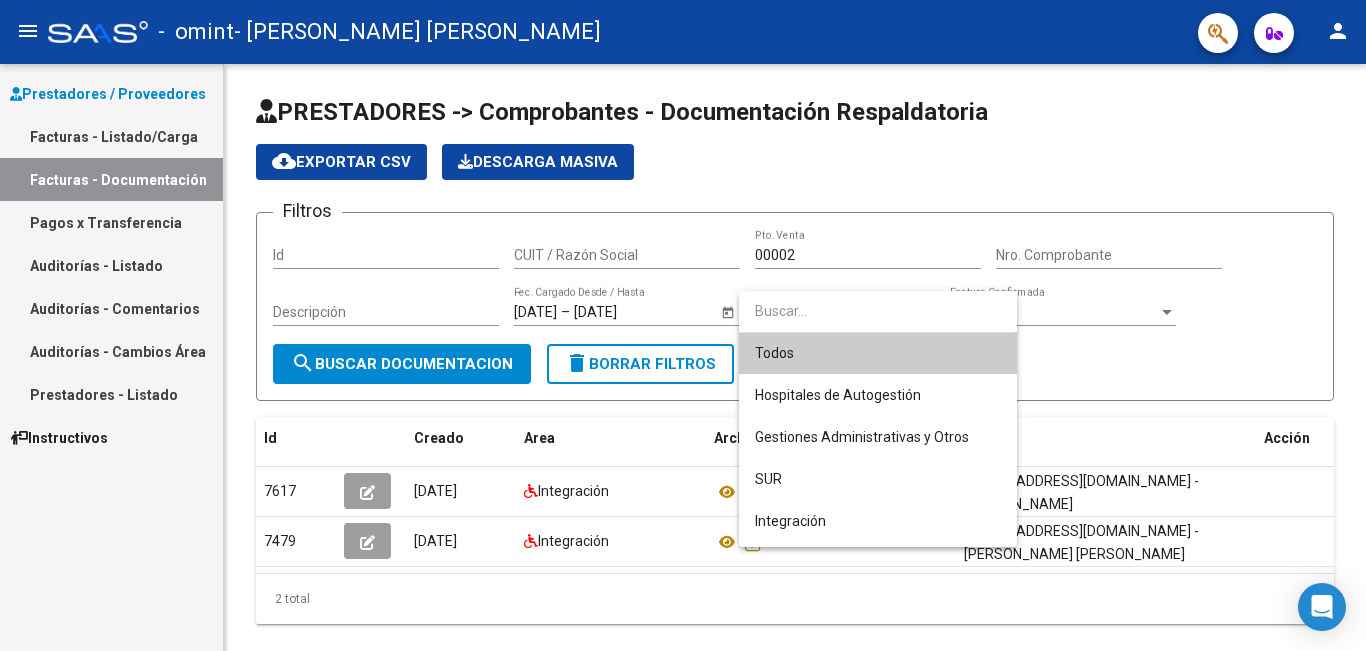 scroll, scrollTop: 0, scrollLeft: 0, axis: both 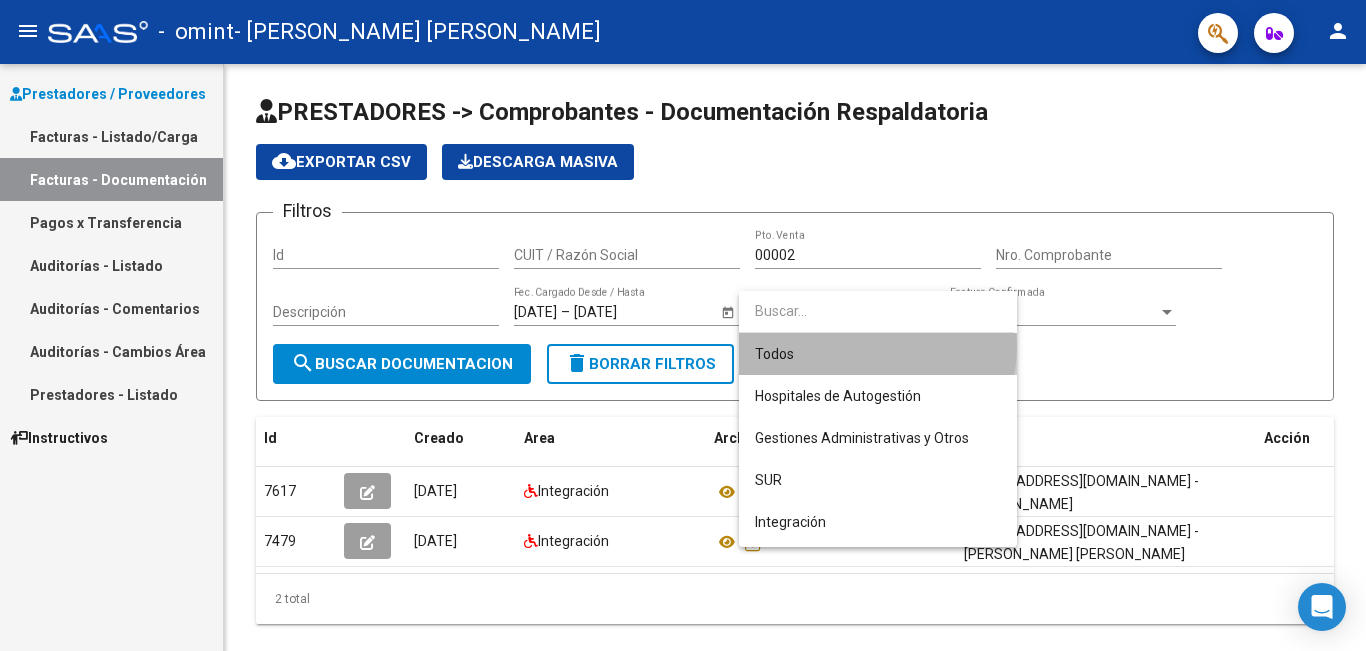 click on "Todos" at bounding box center [878, 354] 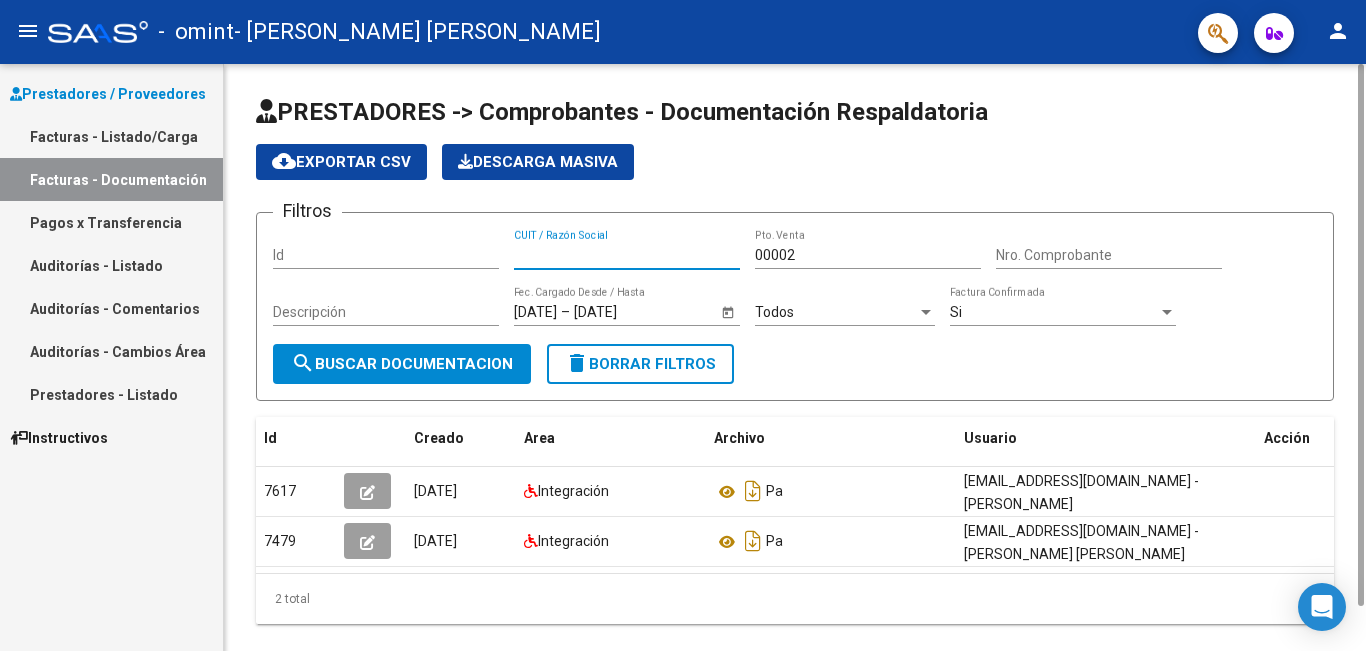 click on "CUIT / Razón Social" at bounding box center [627, 255] 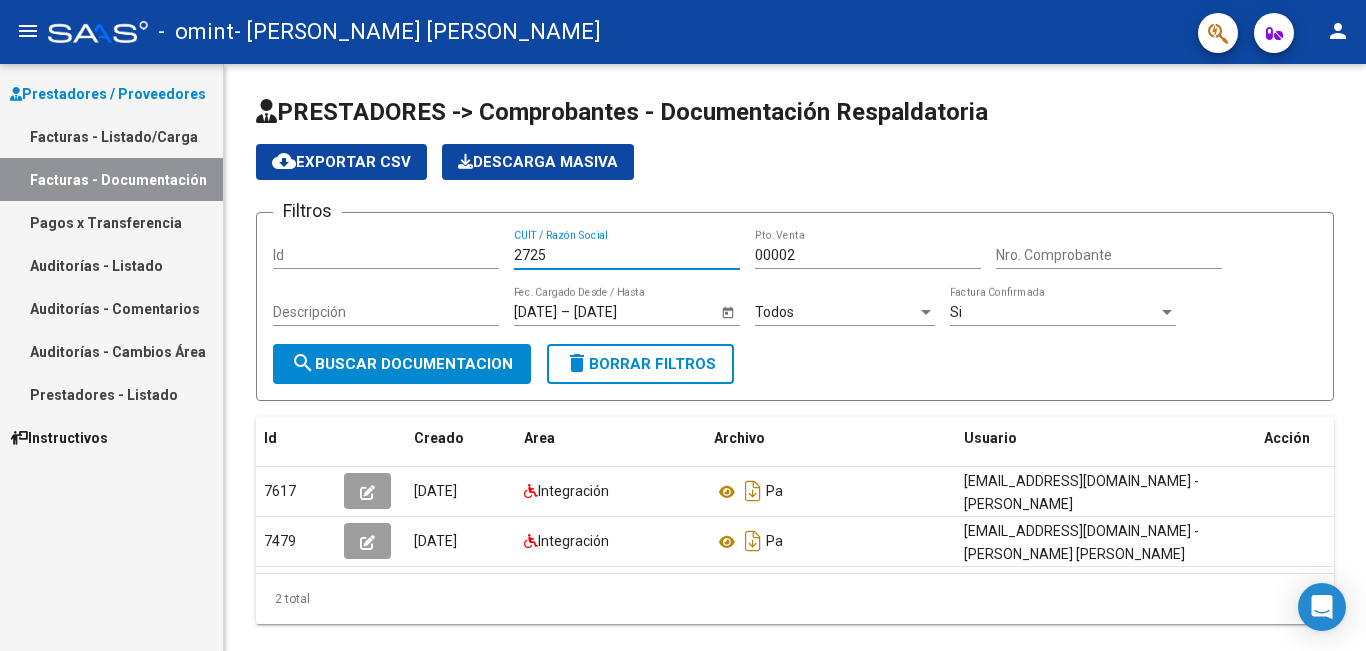 type on "2725" 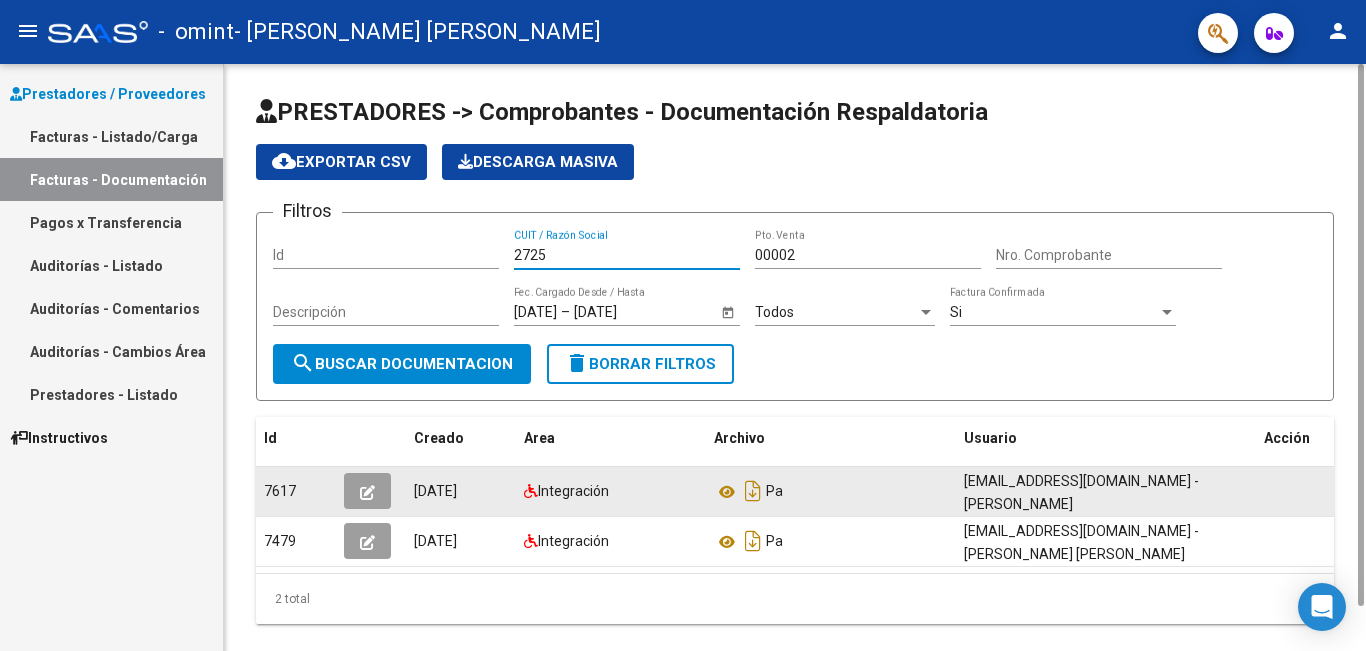 scroll, scrollTop: 48, scrollLeft: 0, axis: vertical 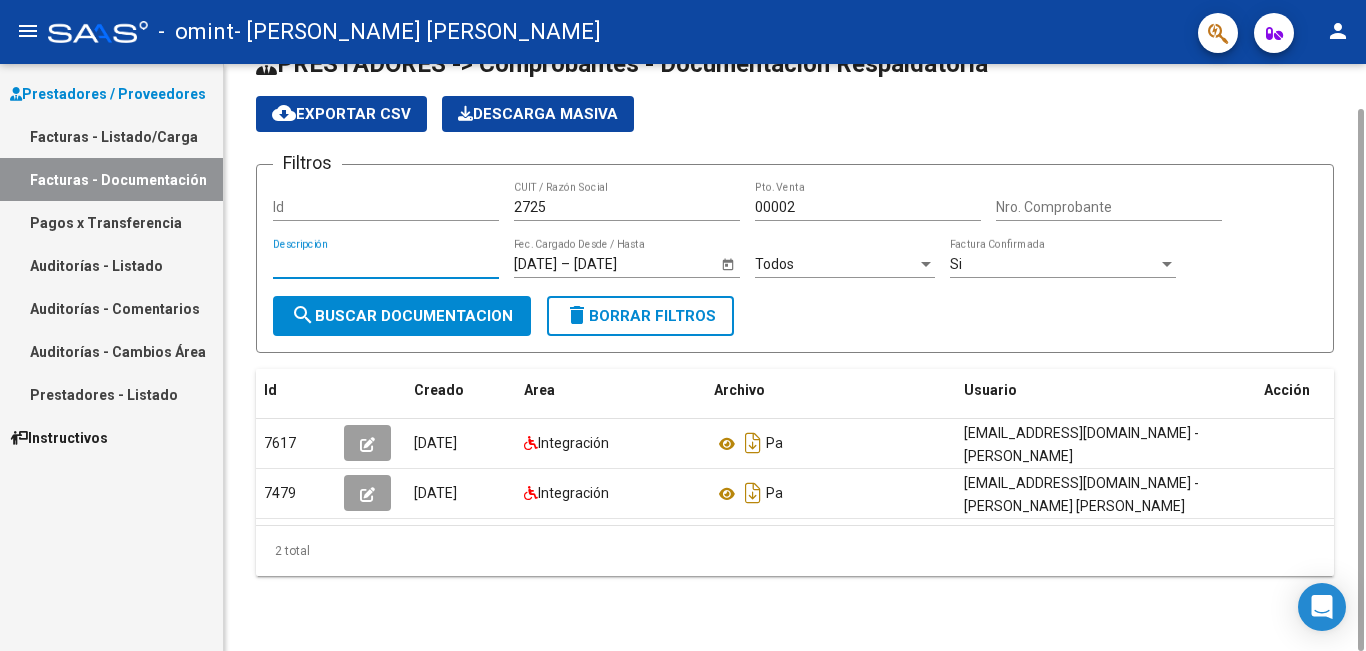 click on "Descripción" at bounding box center (386, 264) 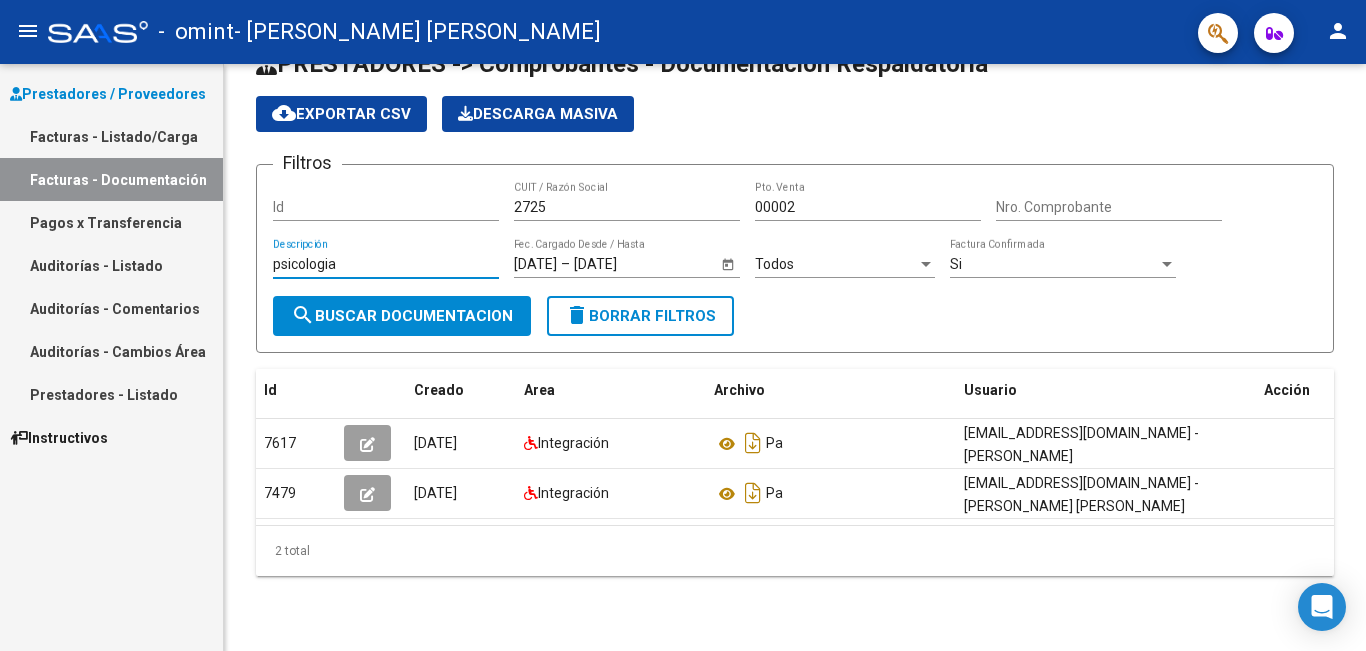 type on "psicologia" 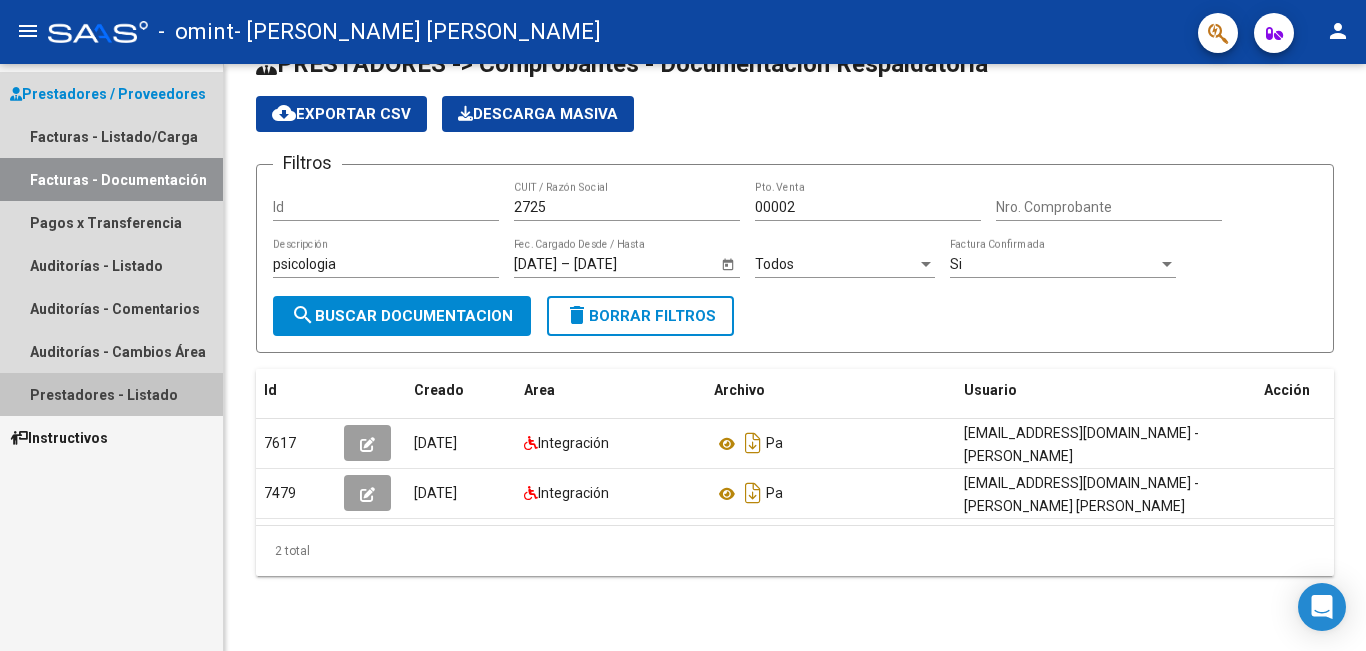 click on "Prestadores - Listado" at bounding box center [111, 394] 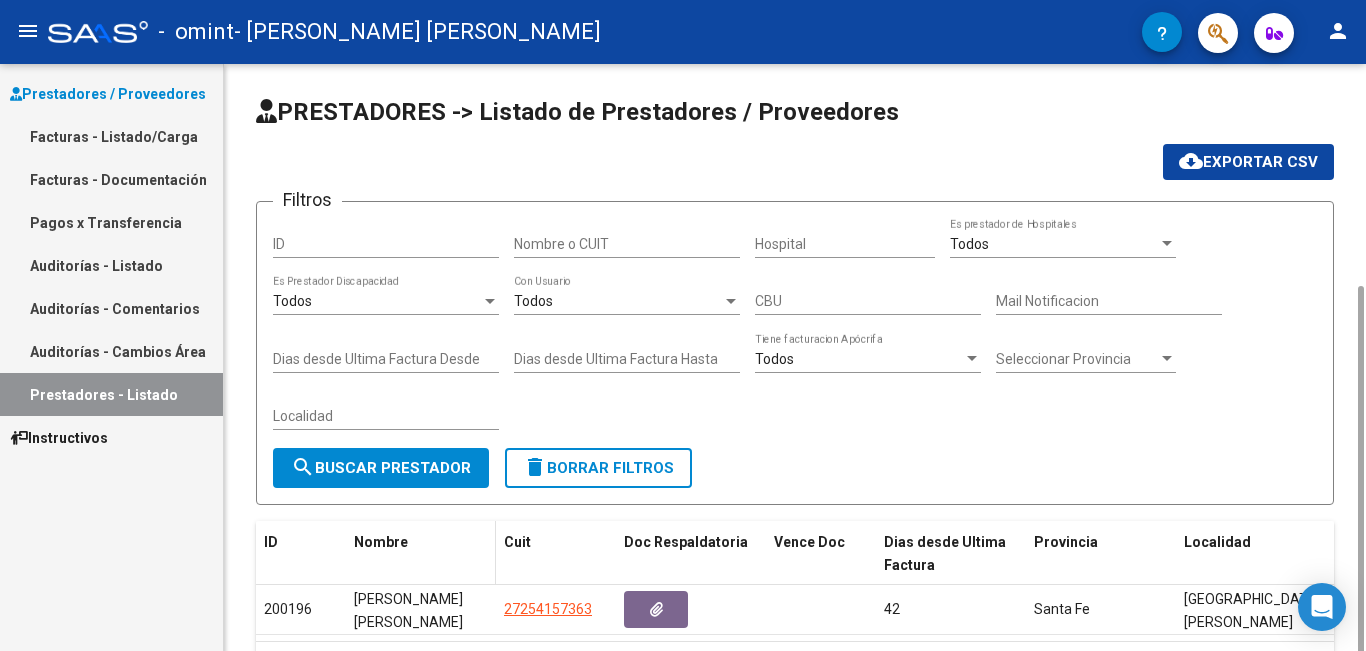 scroll, scrollTop: 121, scrollLeft: 0, axis: vertical 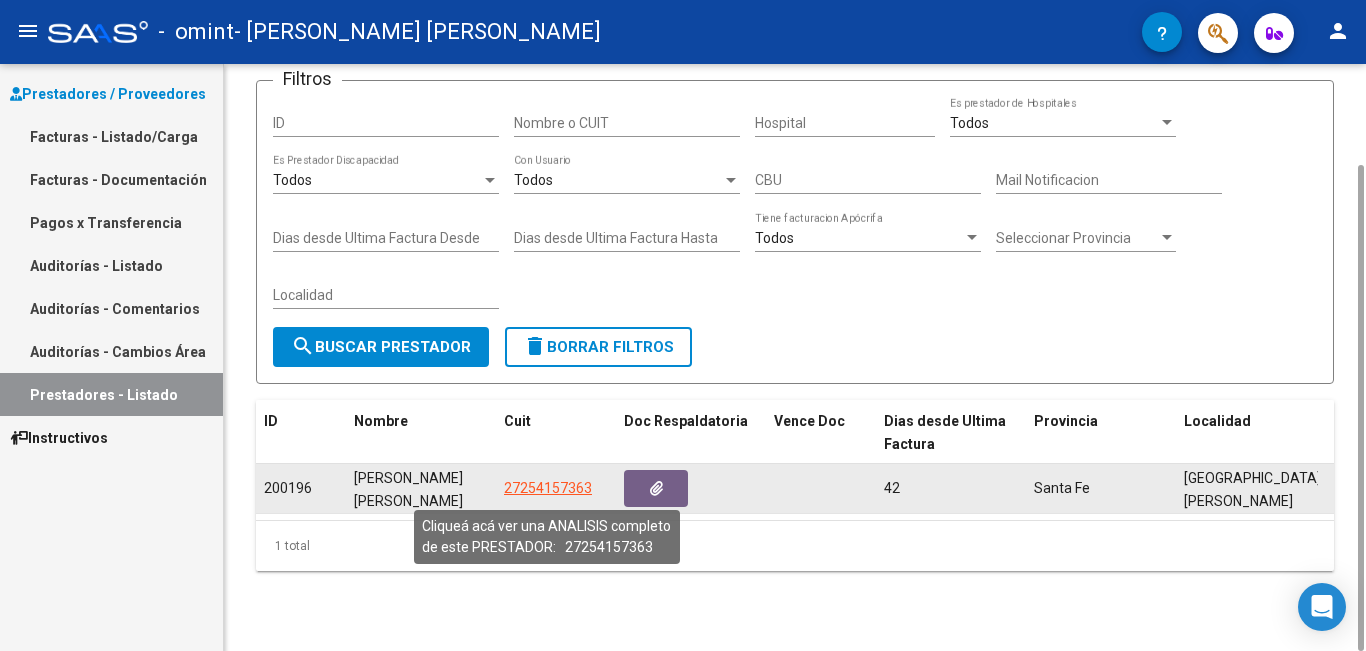 click on "27254157363" 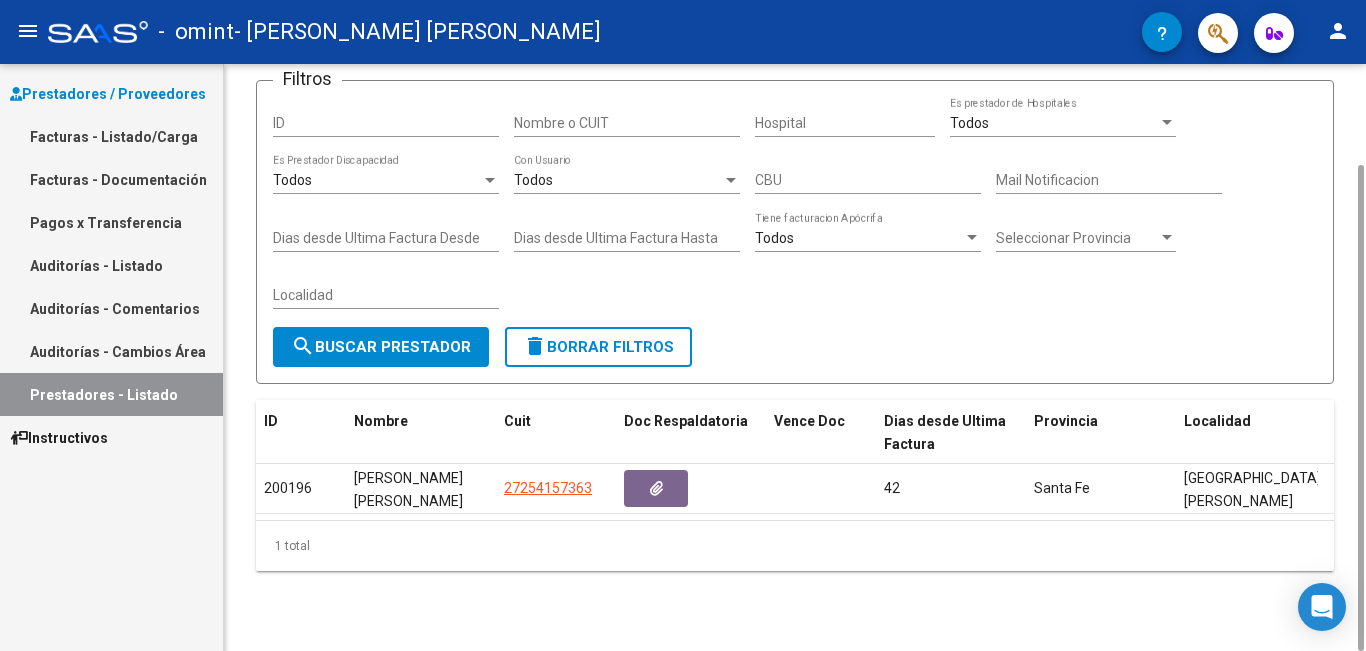 scroll, scrollTop: 0, scrollLeft: 0, axis: both 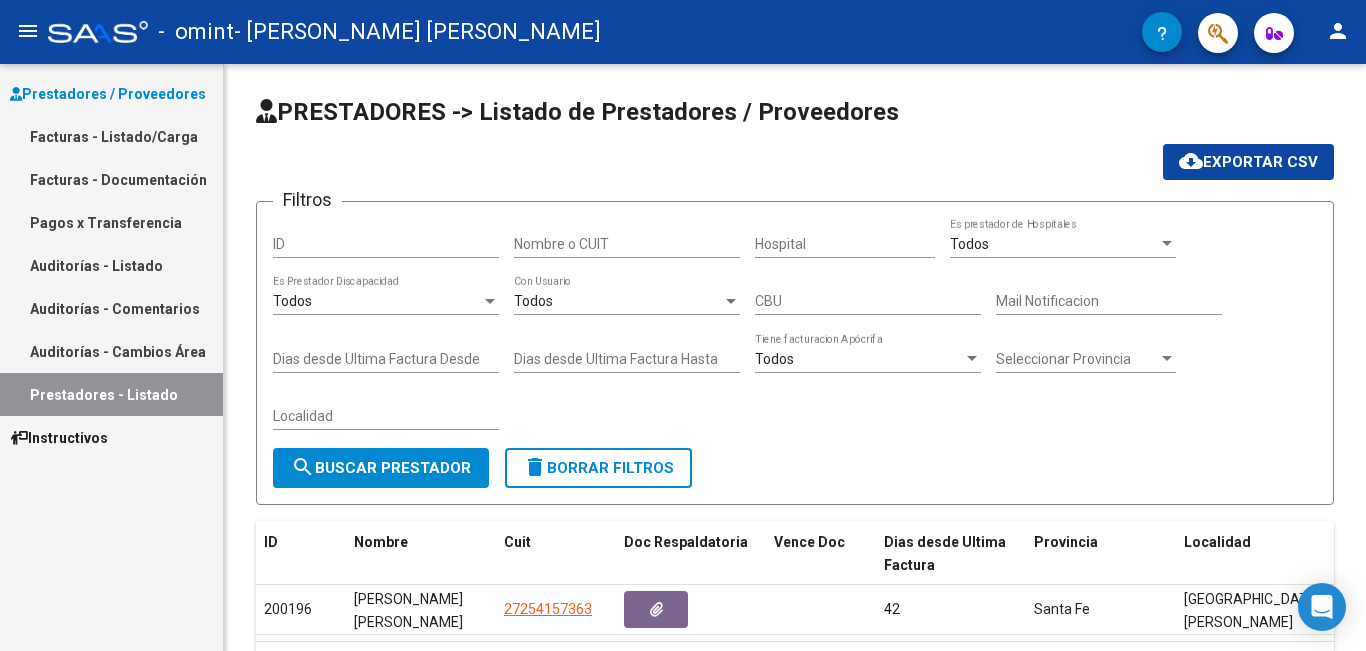 click on "Facturas - Documentación" at bounding box center (111, 179) 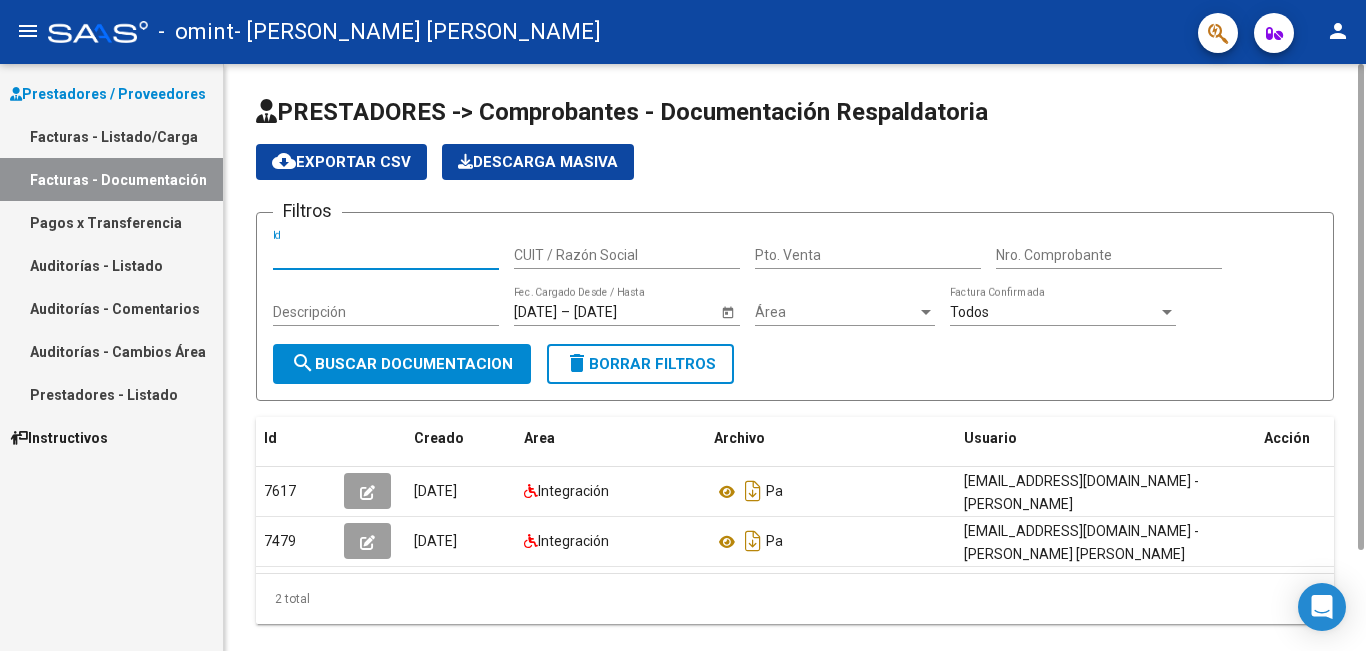 click on "Id" at bounding box center [386, 255] 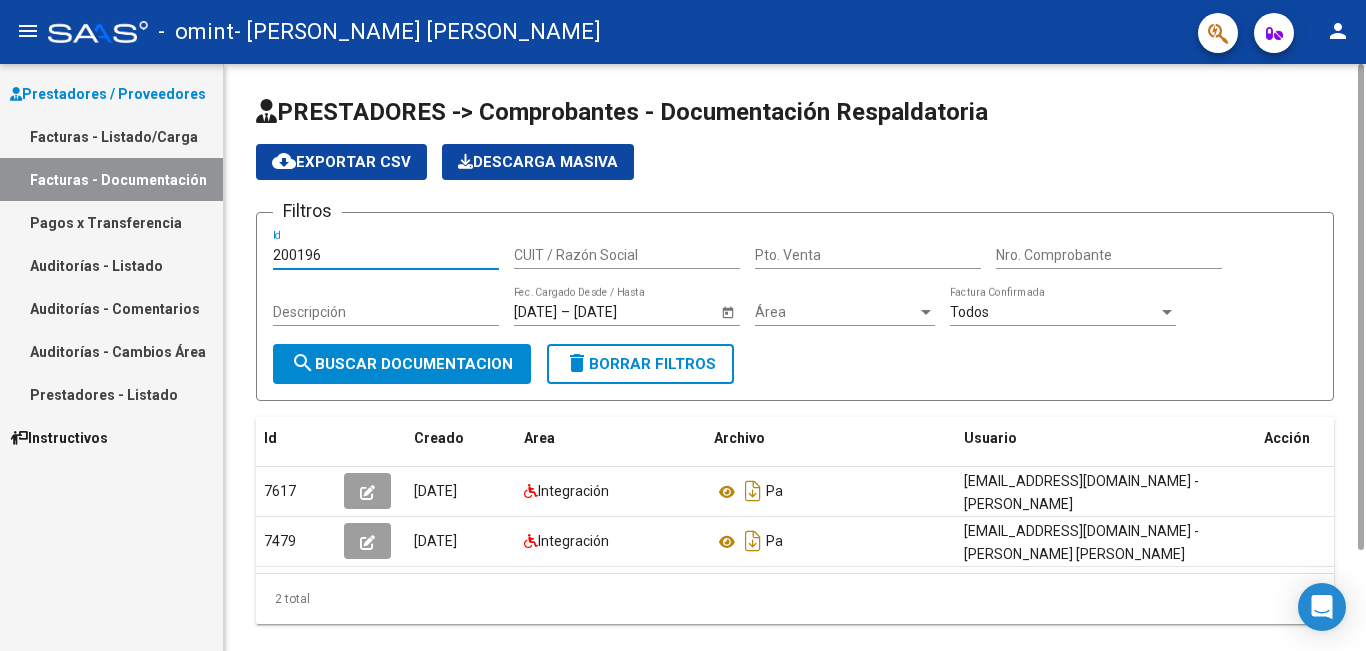 type on "200196" 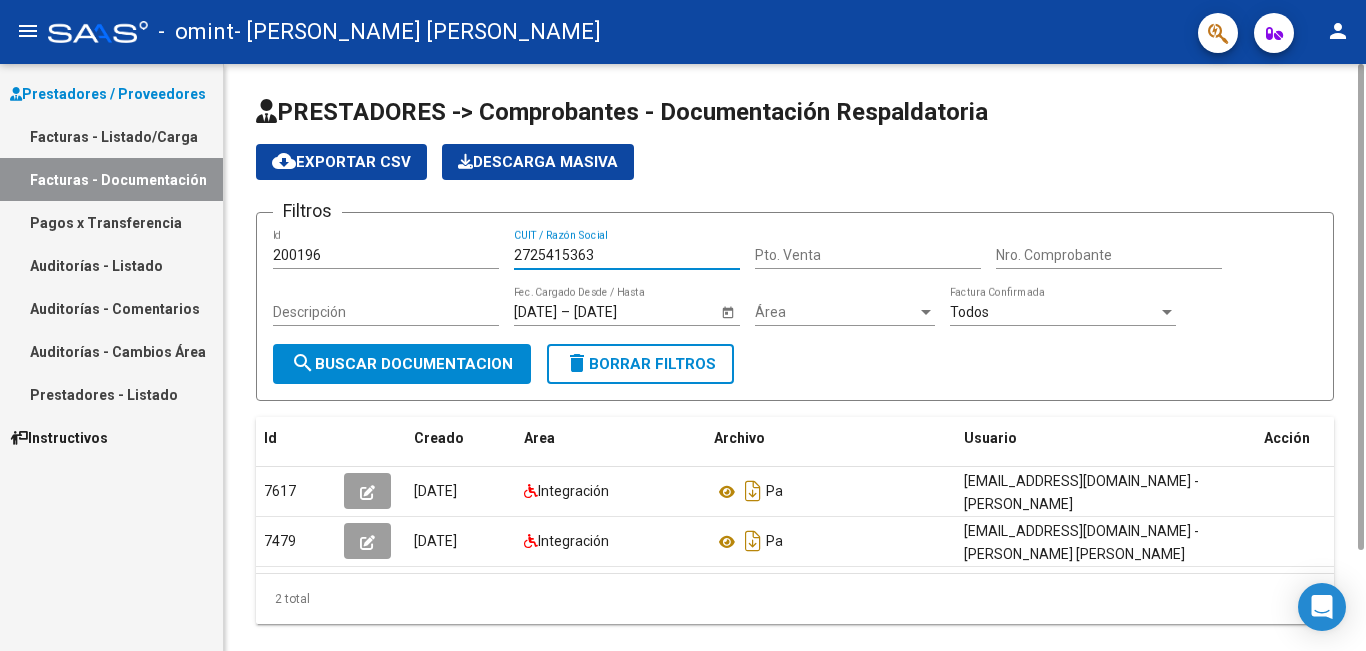 type on "2725415363" 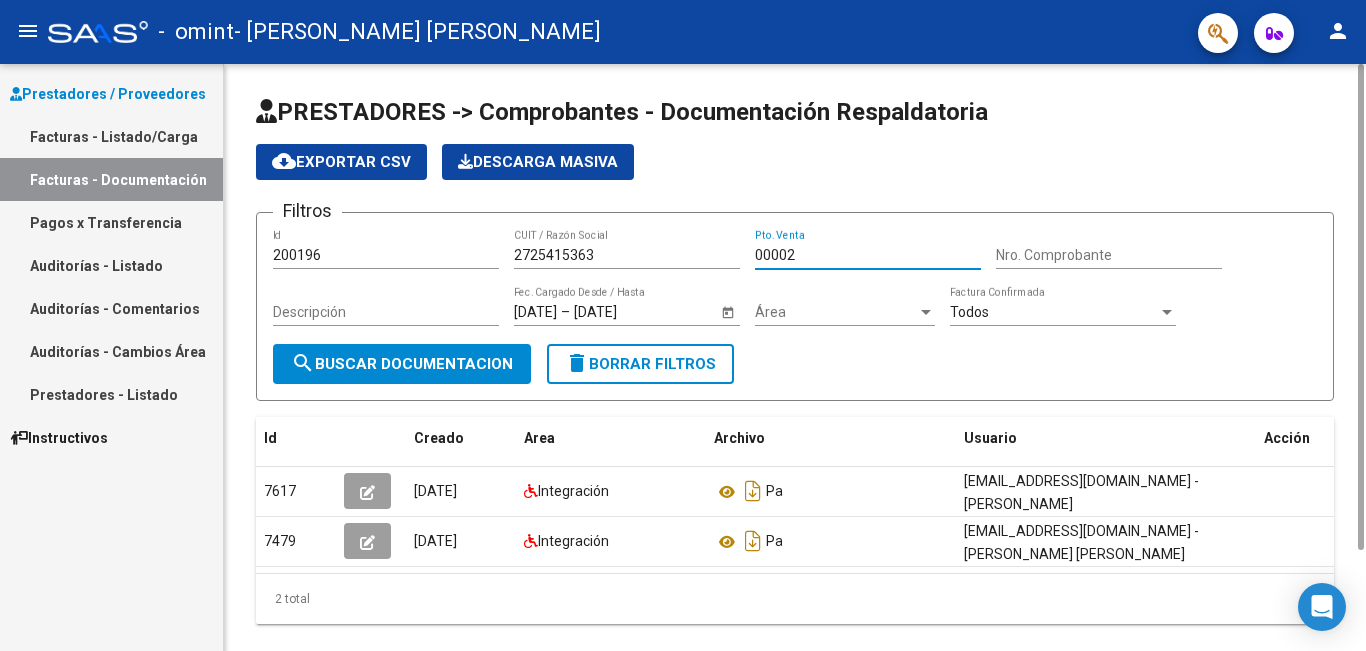 type on "00002" 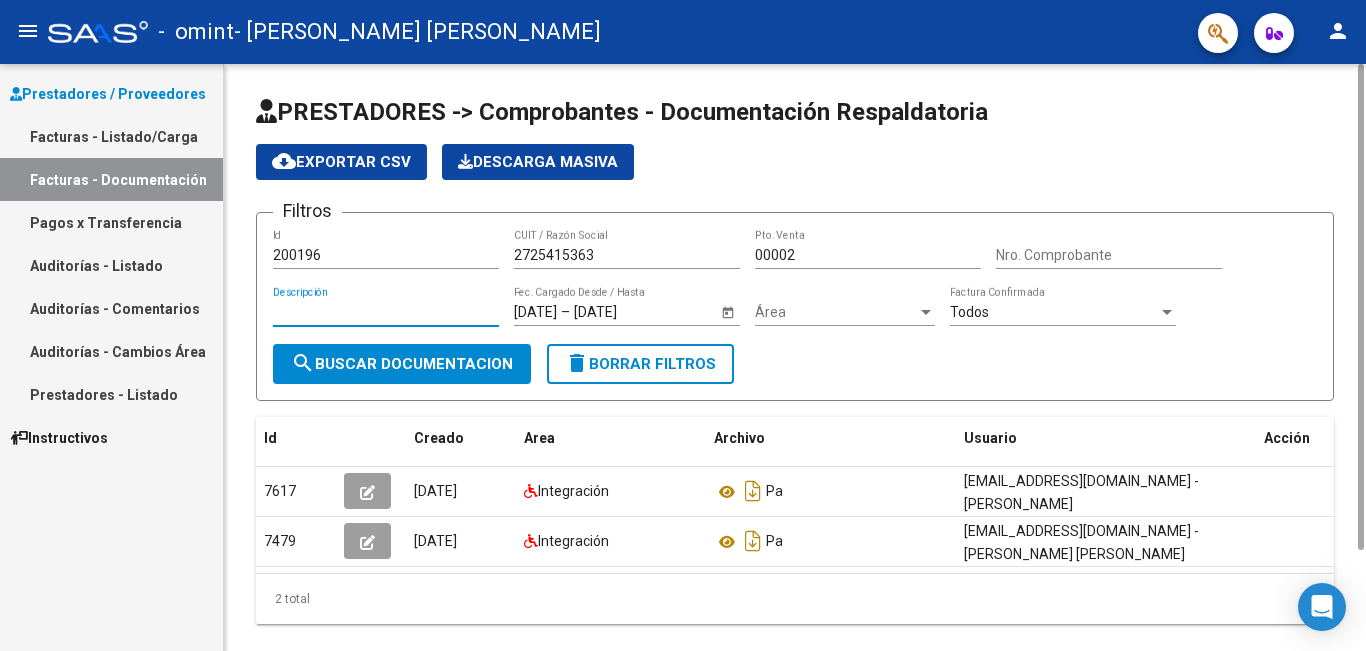click on "Descripción" at bounding box center (386, 312) 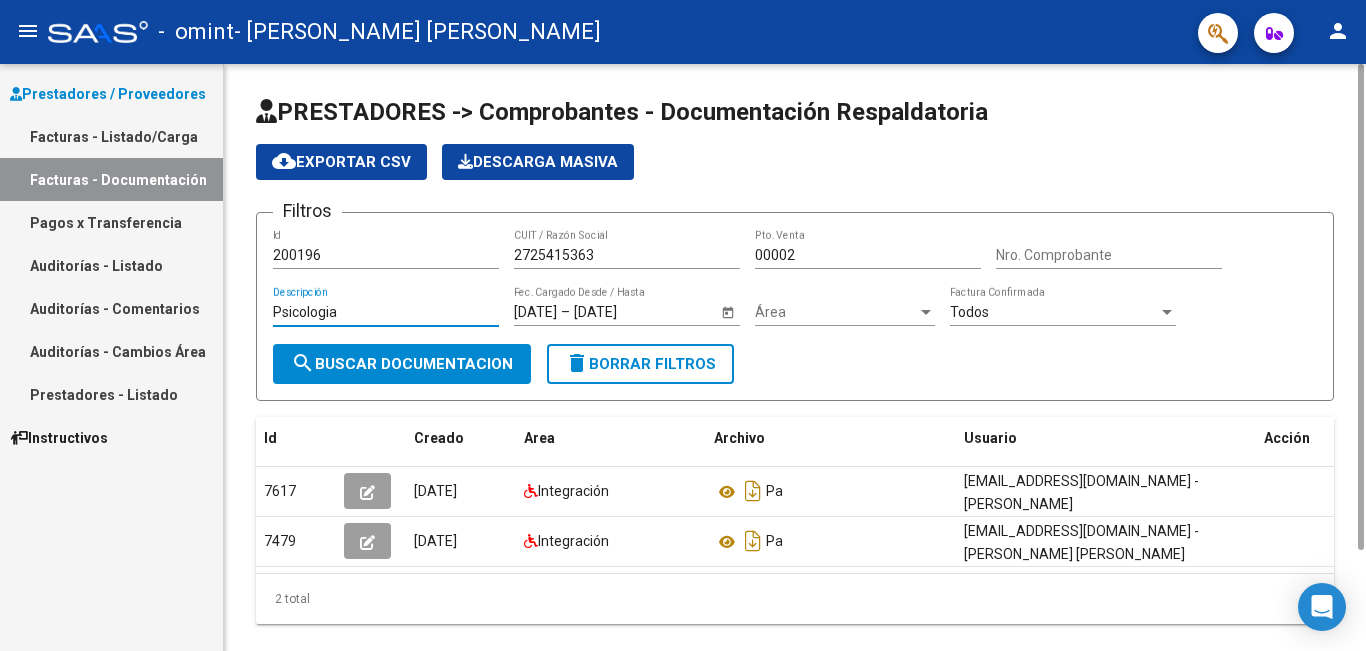 type on "Psicologia" 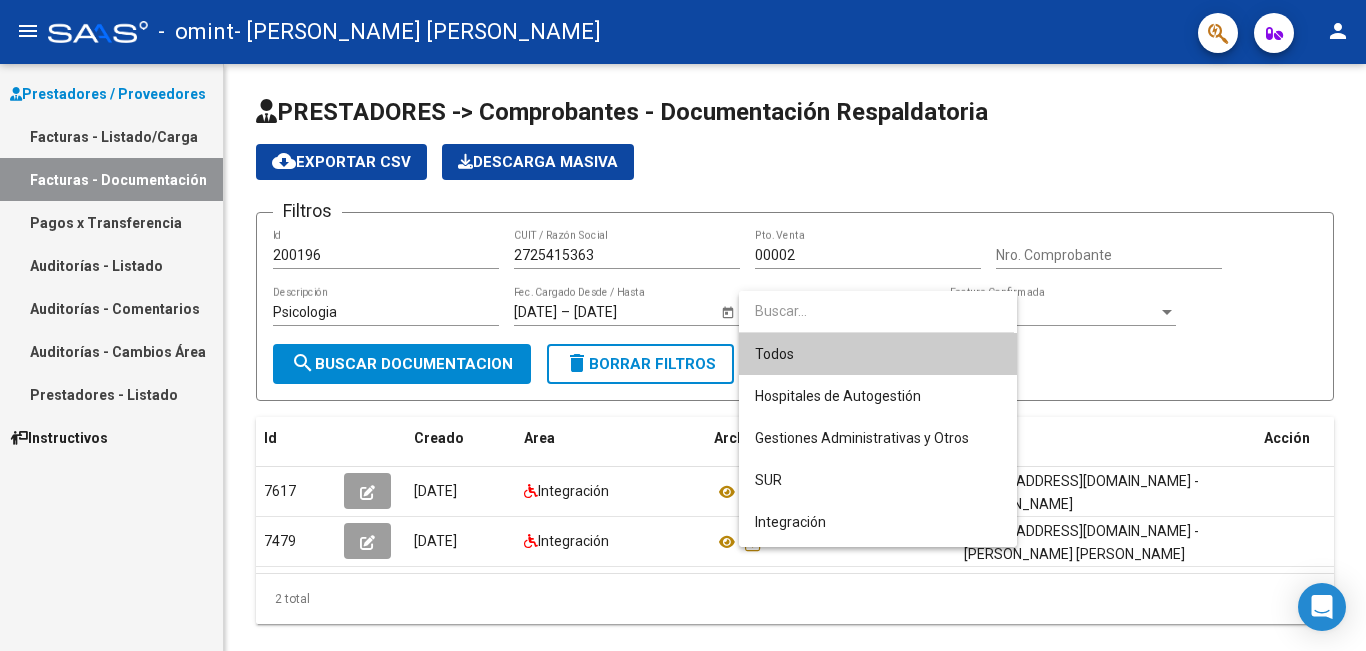 click on "Todos" at bounding box center (878, 354) 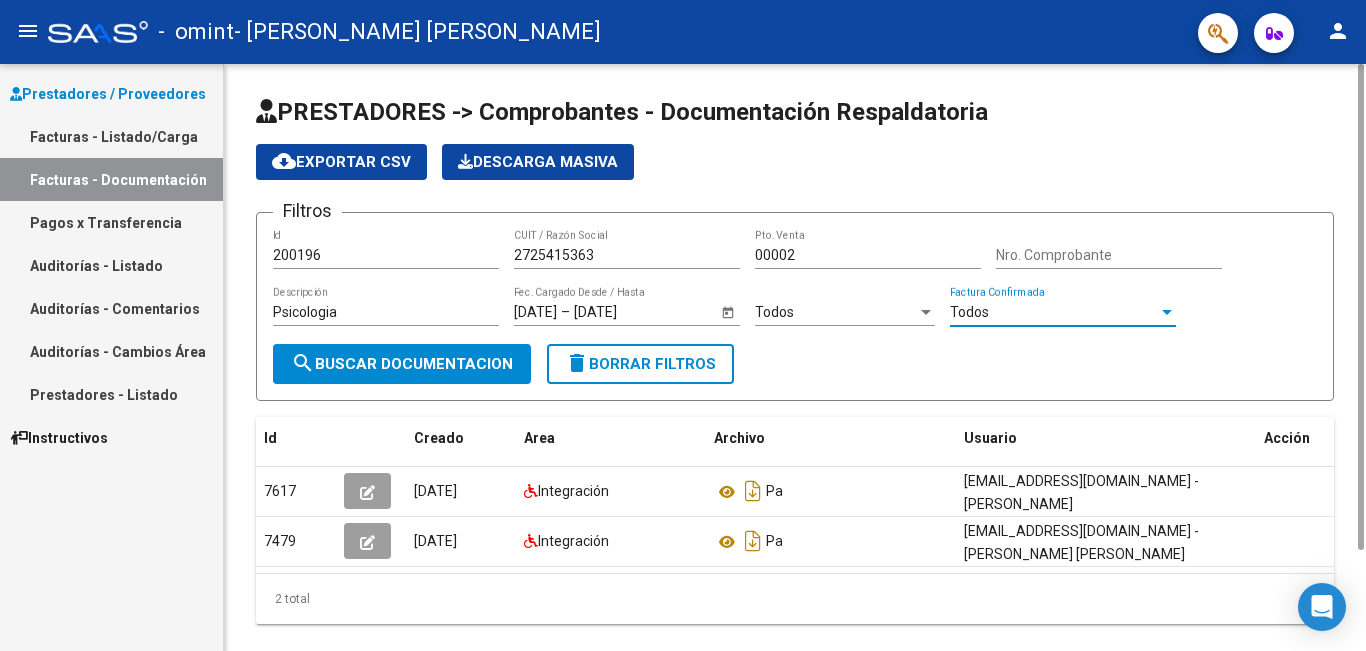 click on "Todos" at bounding box center (1054, 312) 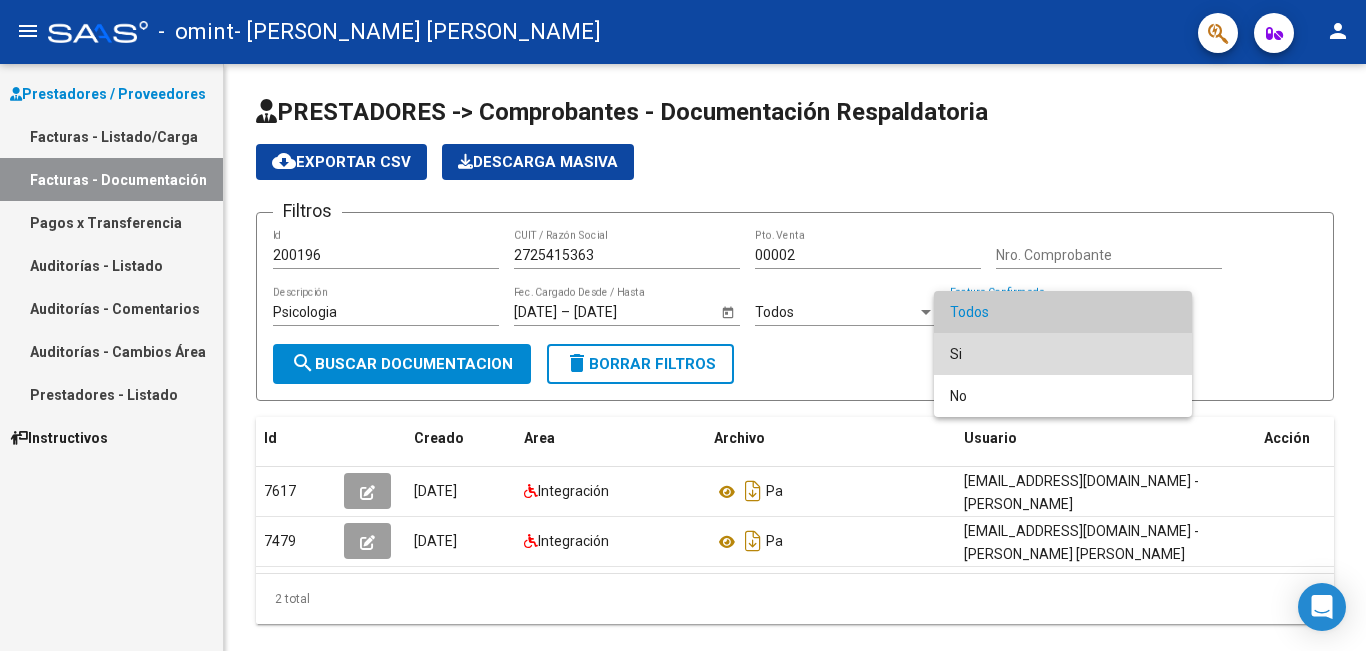 click on "Si" at bounding box center (1063, 354) 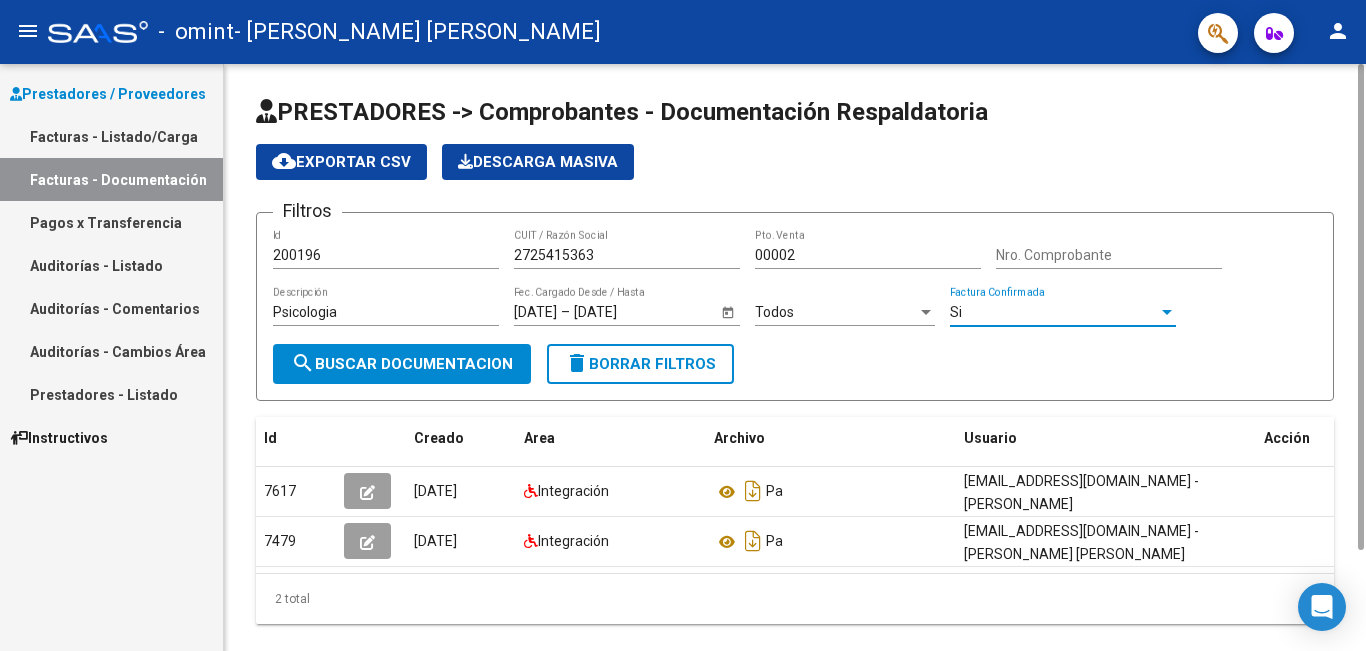 click on "search  Buscar Documentacion" 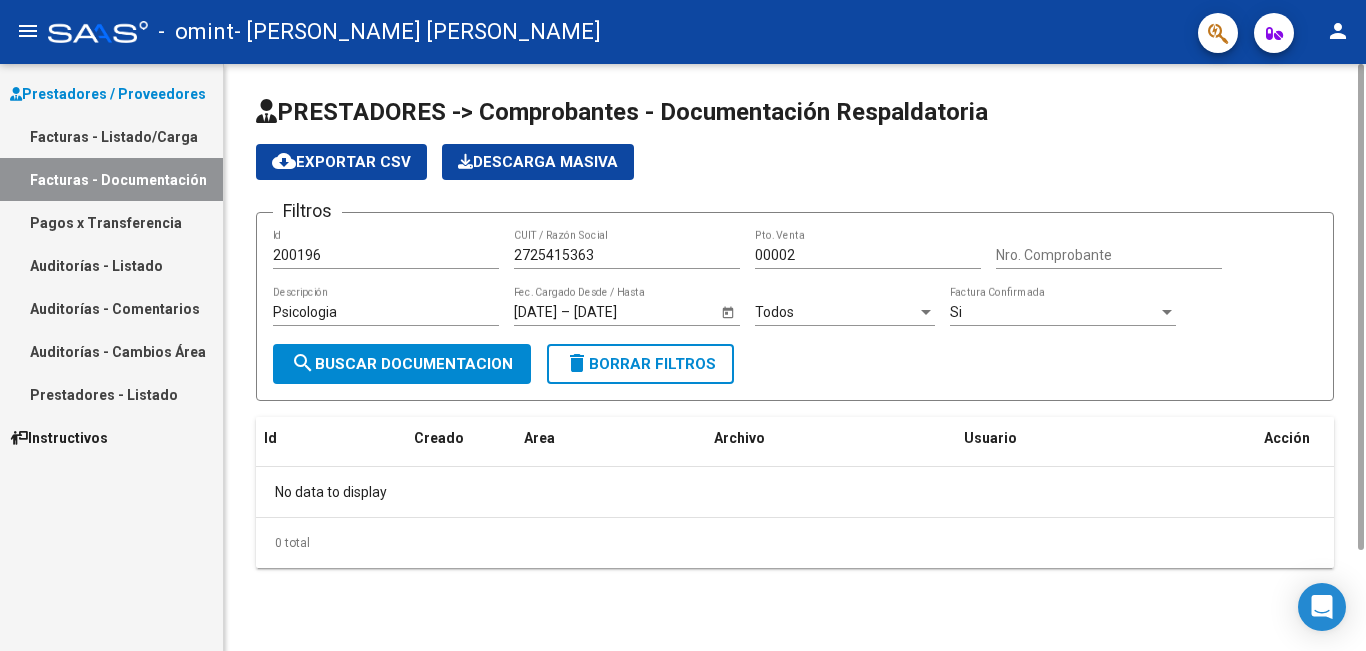 click on "delete  Borrar Filtros" 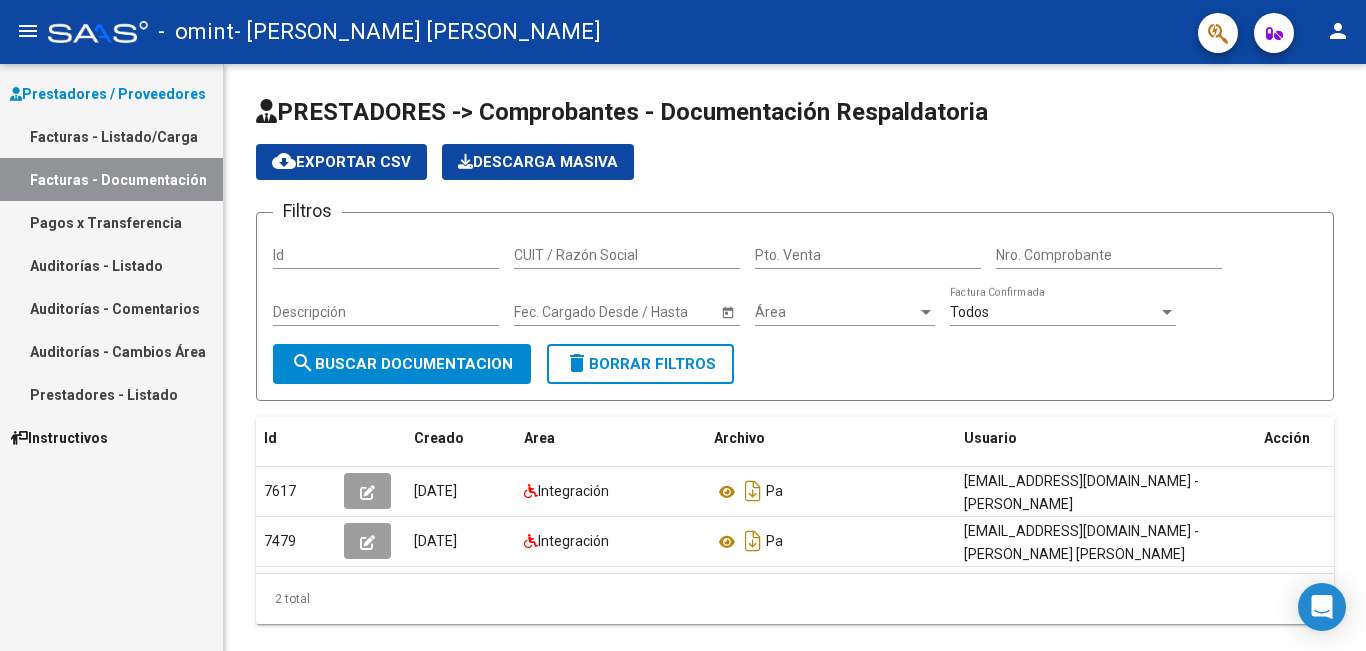 click on "Facturas - Listado/Carga" at bounding box center [111, 136] 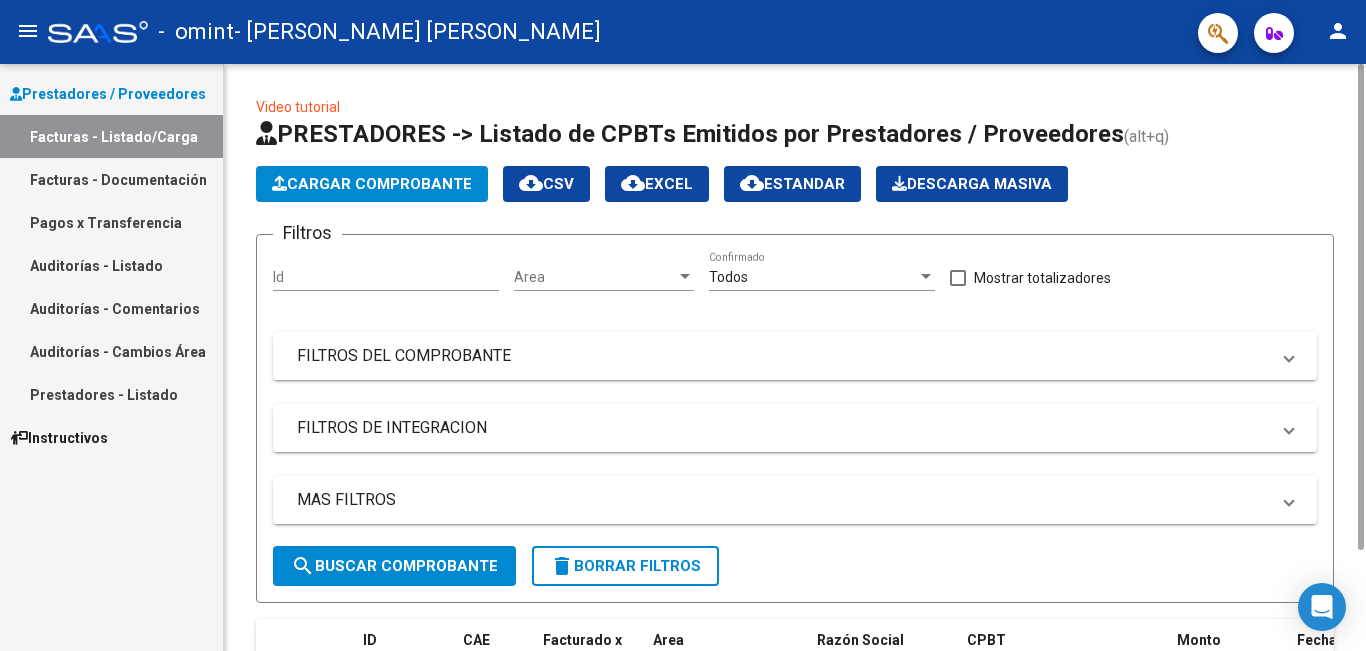 click on "Cargar Comprobante" 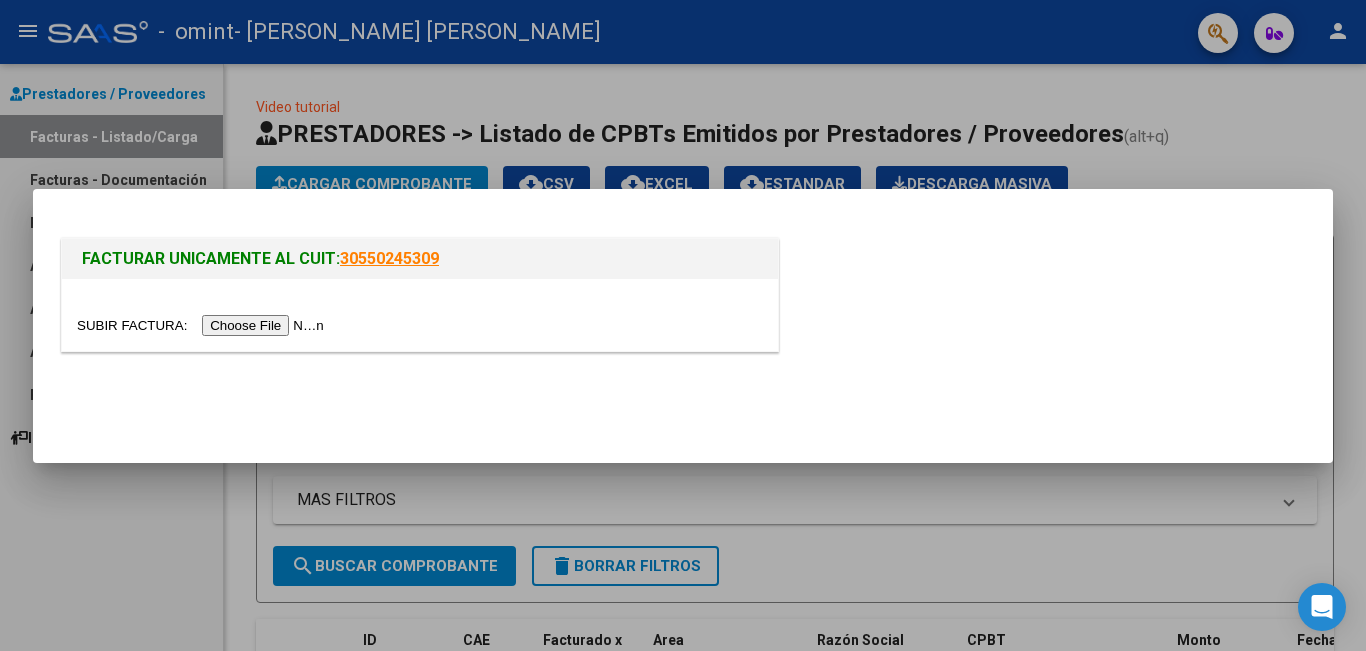 click at bounding box center (203, 325) 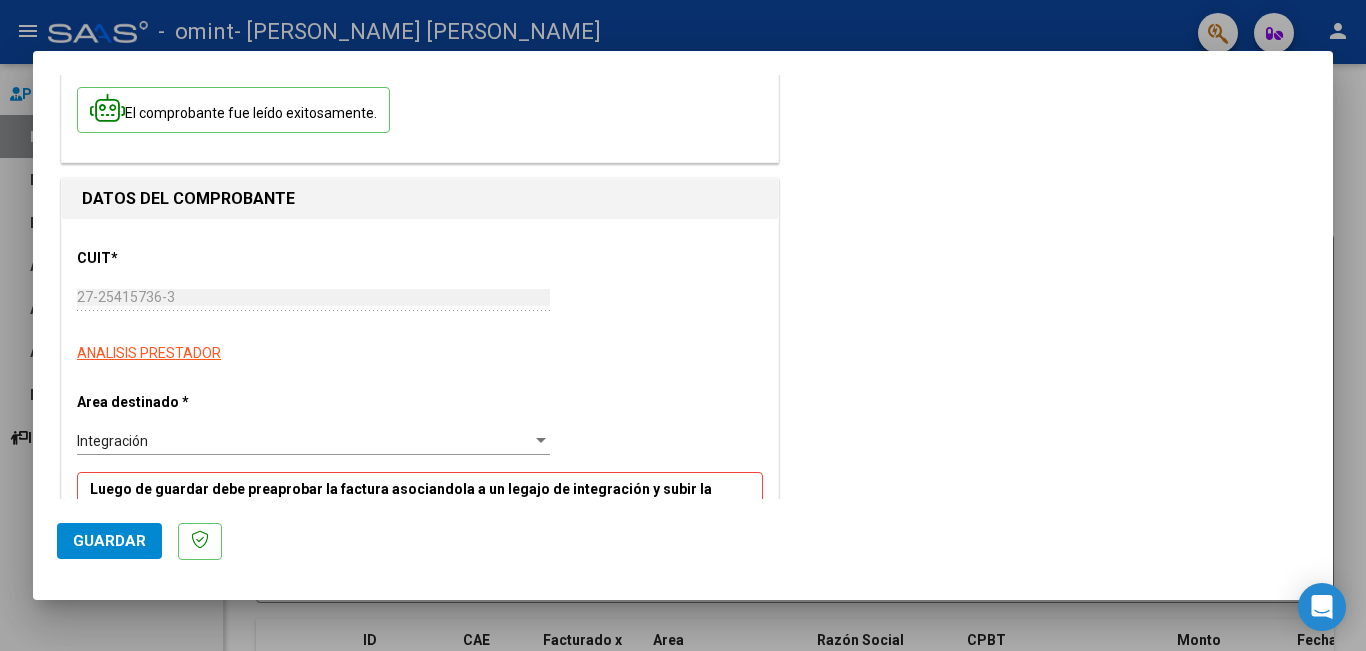 scroll, scrollTop: 200, scrollLeft: 0, axis: vertical 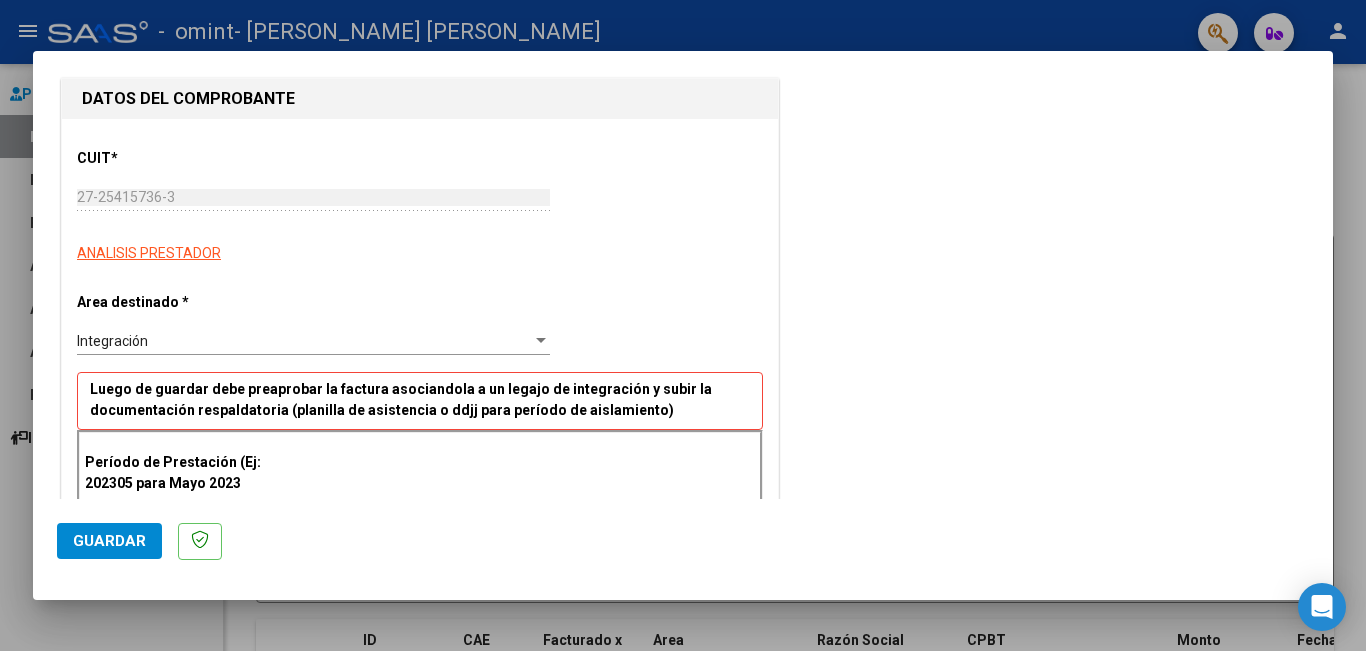 click on "Integración Seleccionar Area" at bounding box center [313, 341] 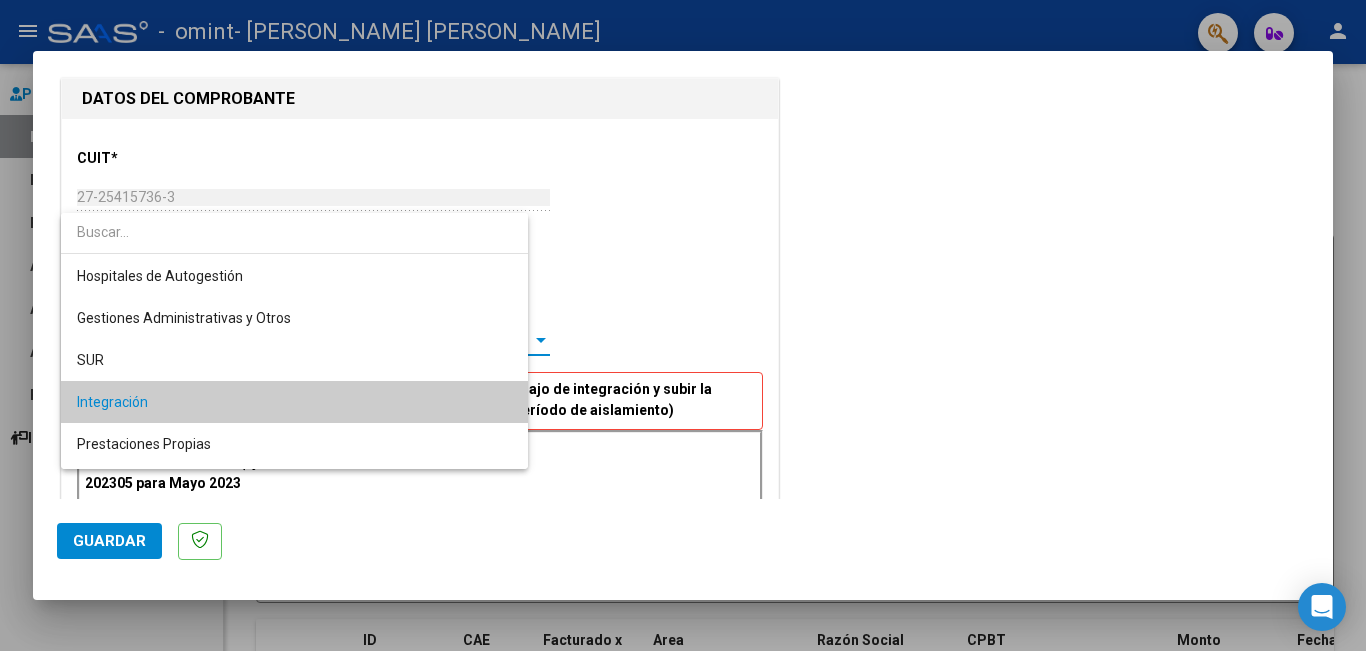 scroll, scrollTop: 61, scrollLeft: 0, axis: vertical 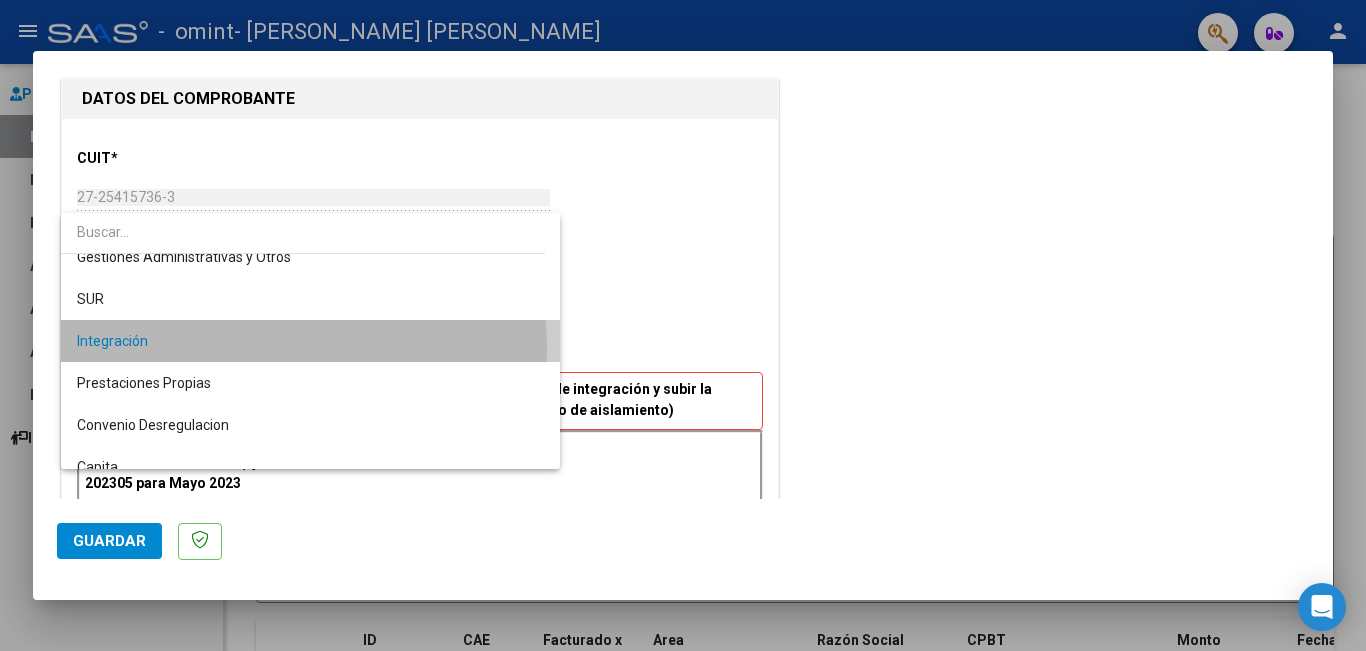 click on "Integración" at bounding box center [310, 341] 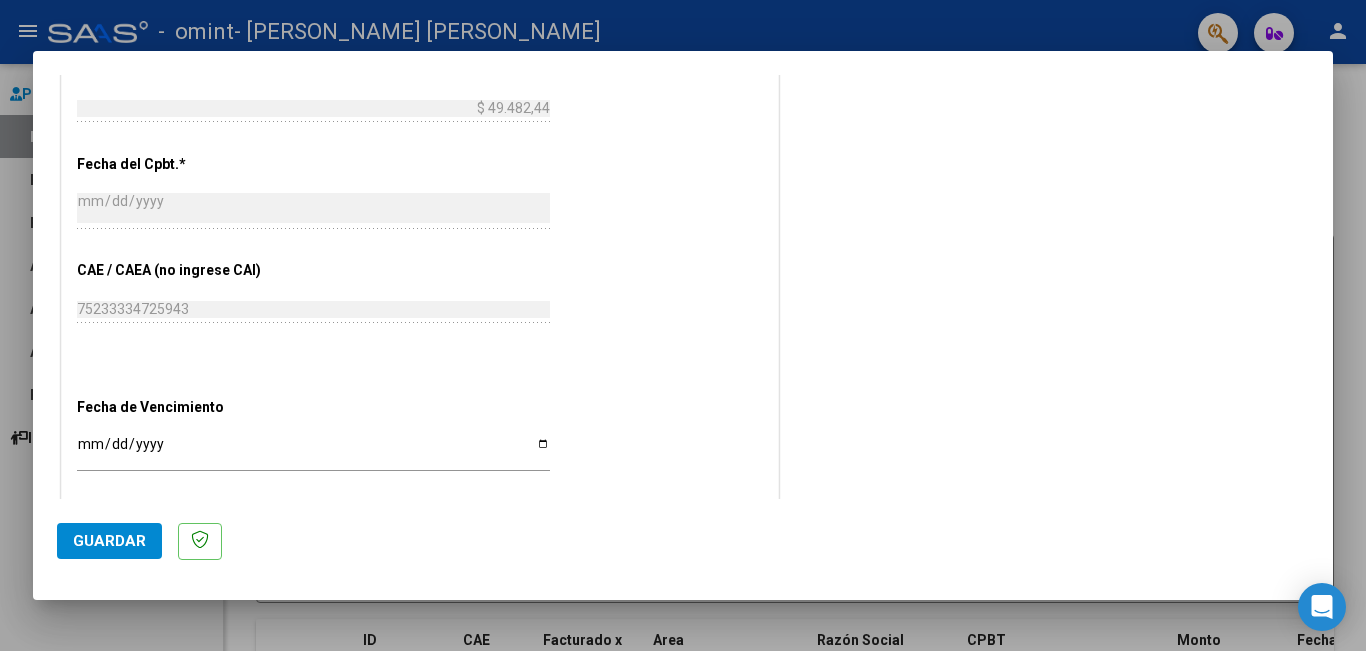 scroll, scrollTop: 1100, scrollLeft: 0, axis: vertical 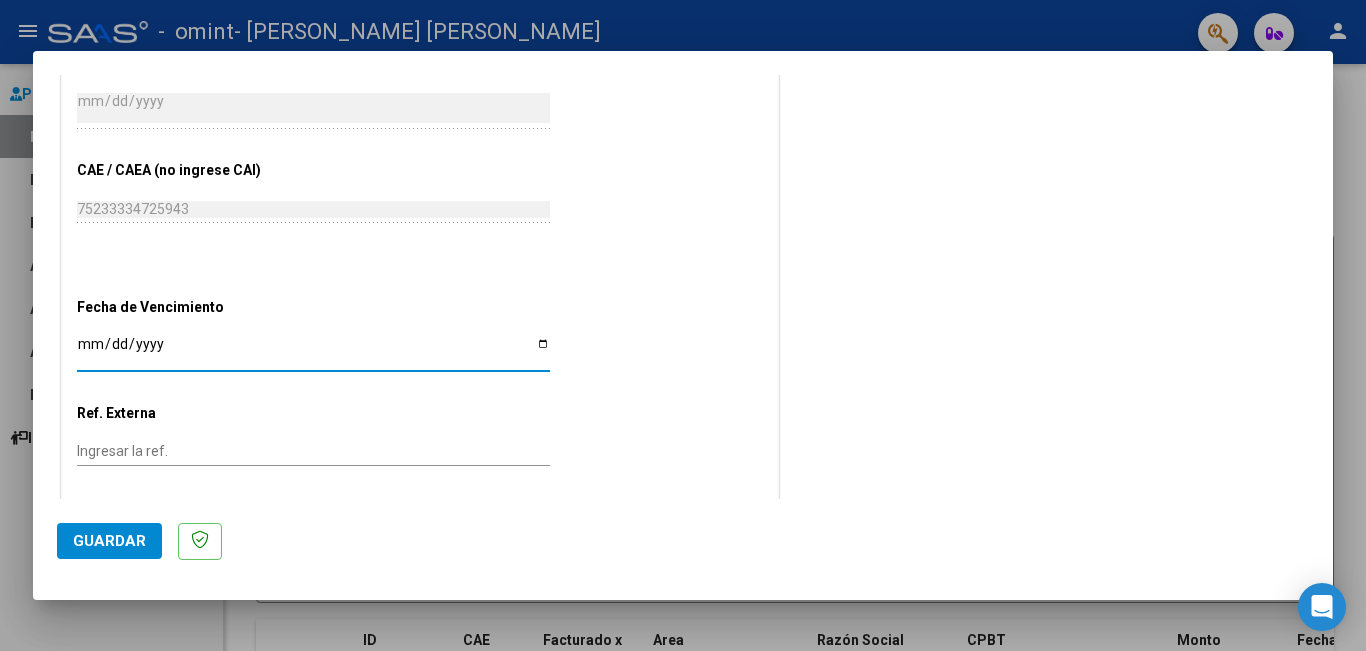 click on "Ingresar la fecha" at bounding box center (313, 351) 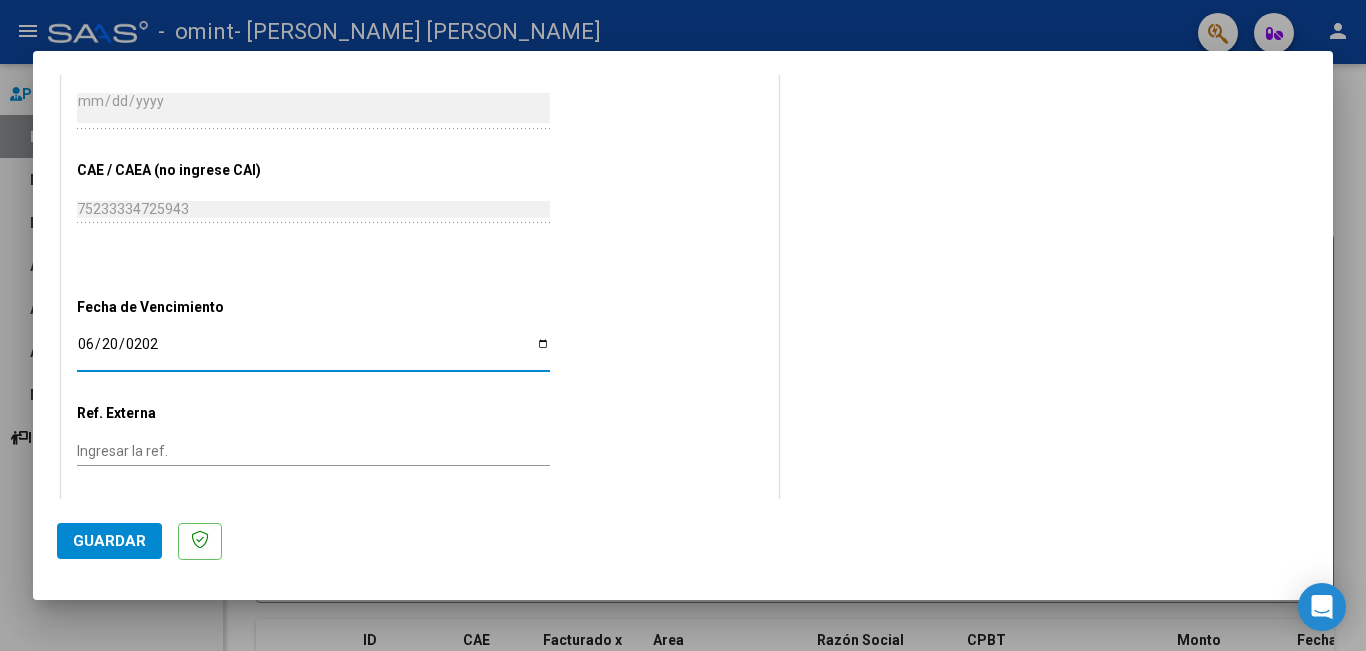 type on "[DATE]" 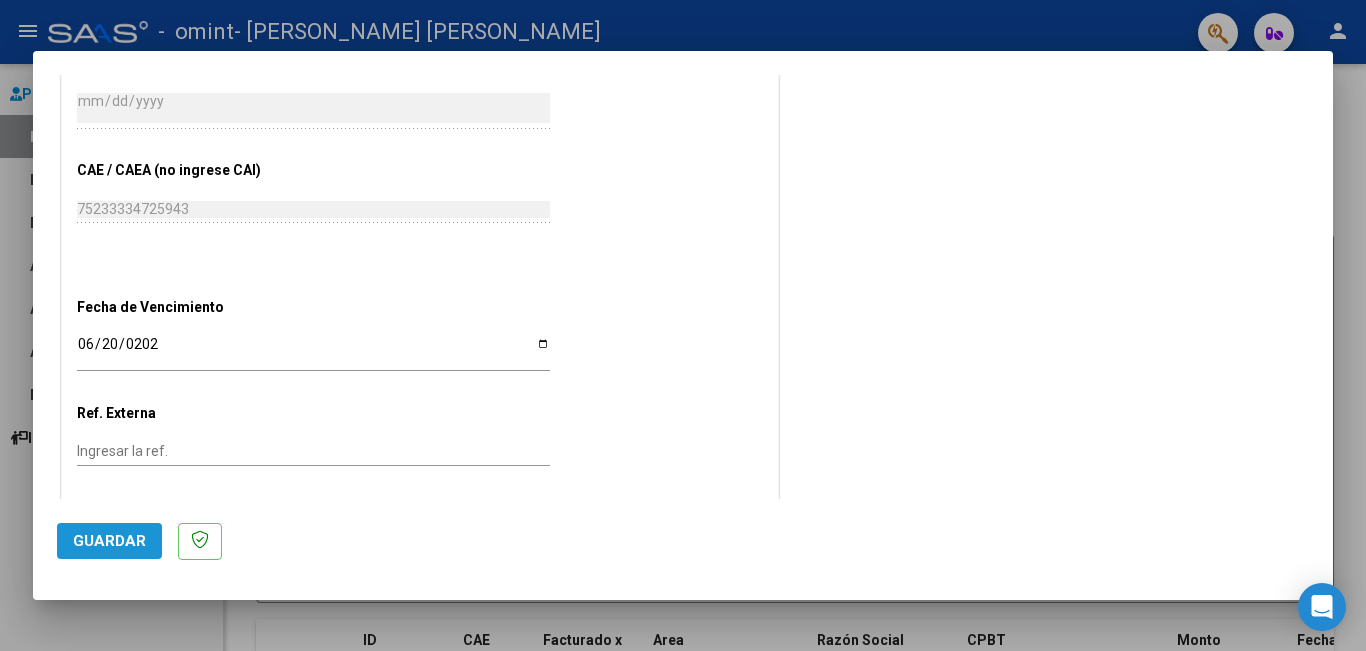 click on "Guardar" 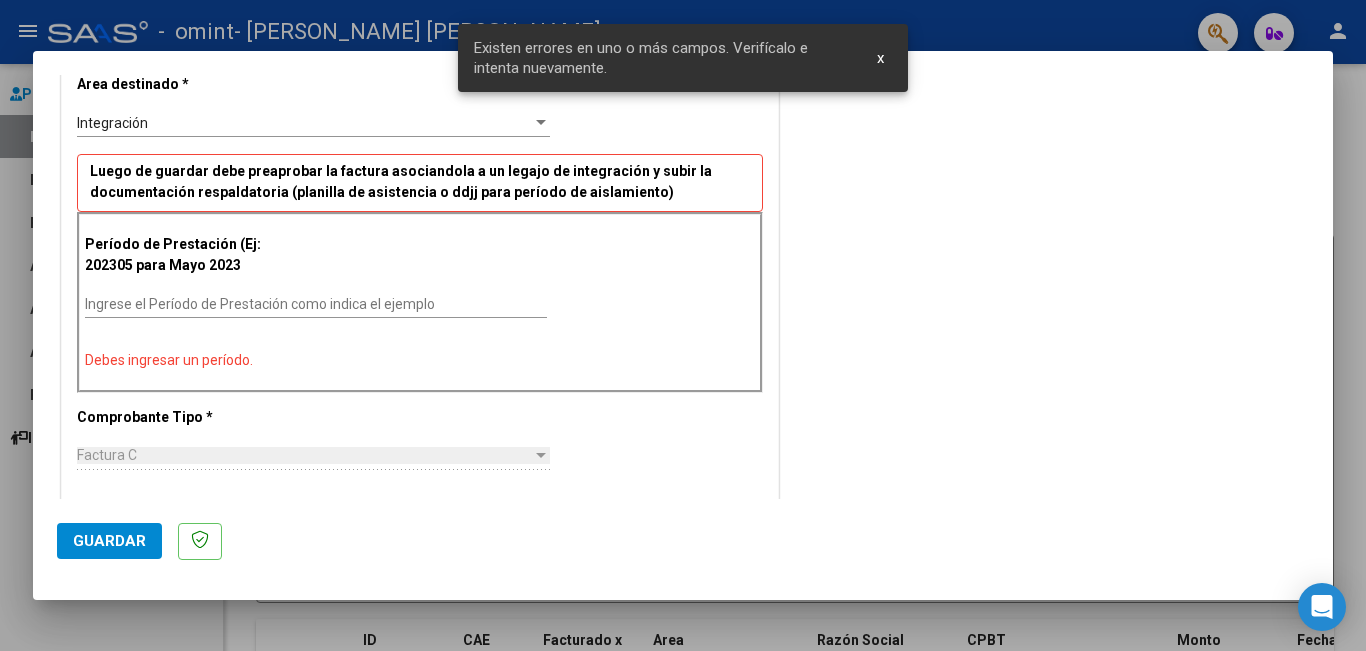 scroll, scrollTop: 416, scrollLeft: 0, axis: vertical 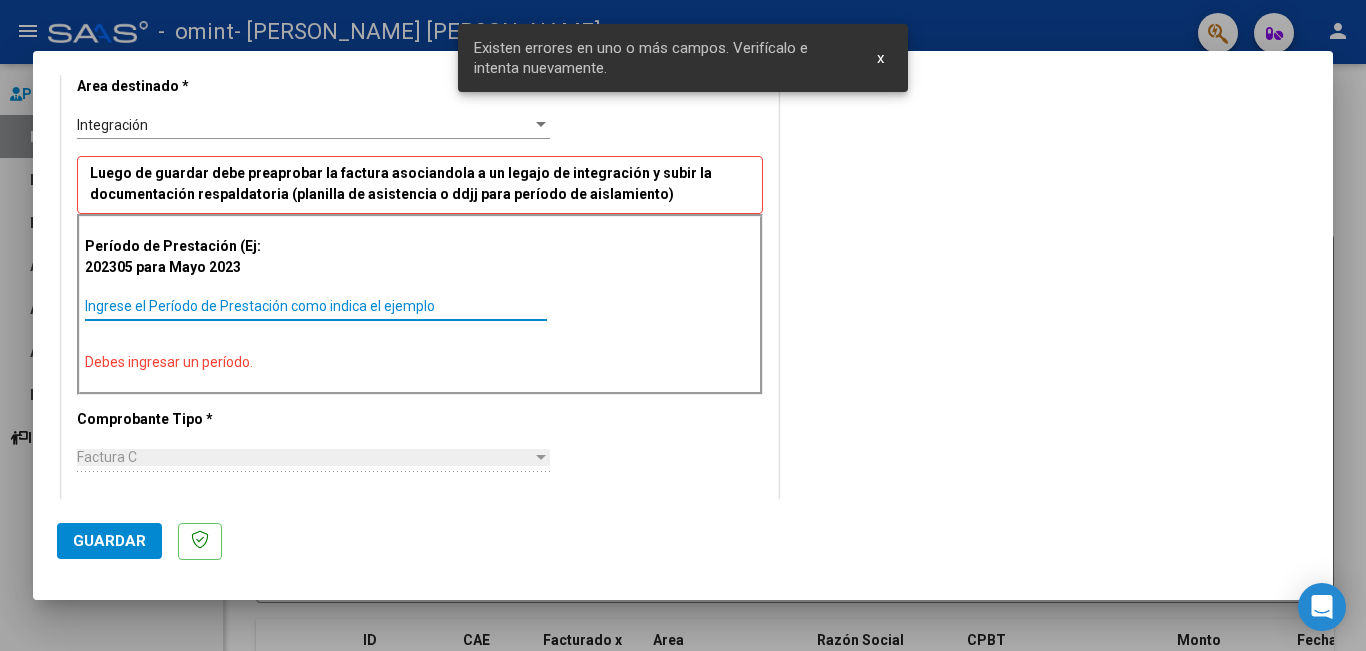 click on "Ingrese el Período de Prestación como indica el ejemplo" at bounding box center [316, 306] 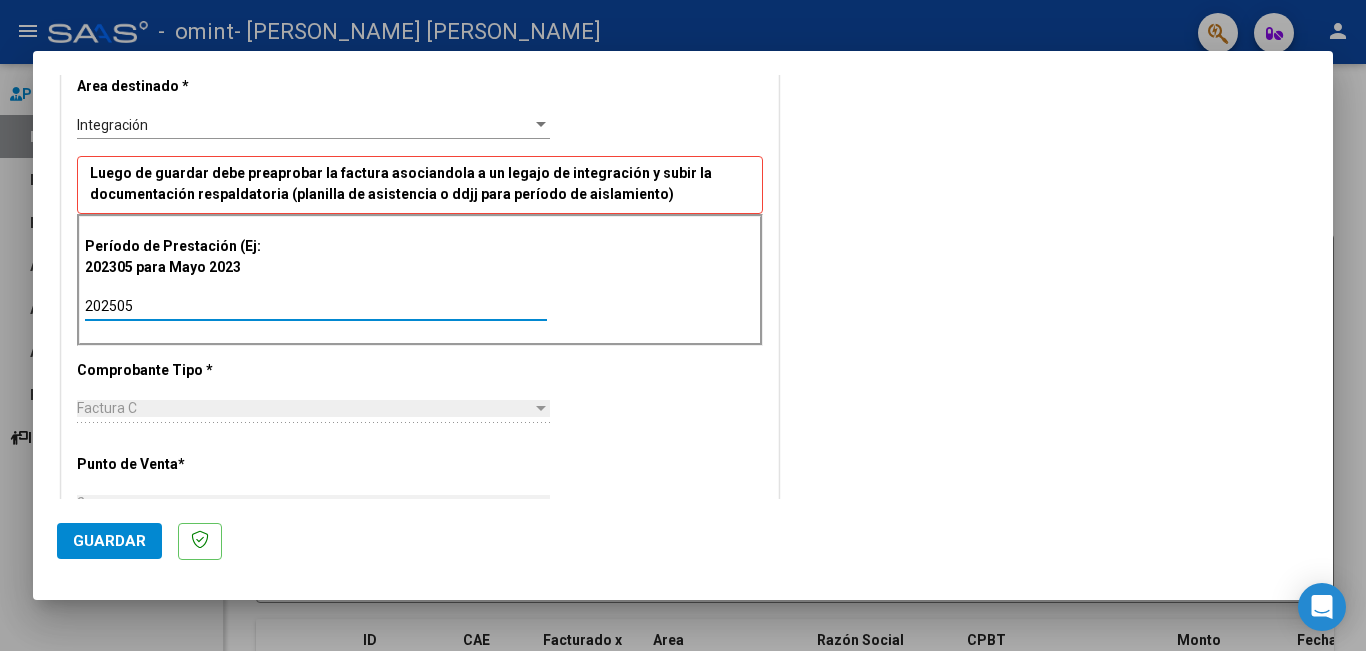 type on "202505" 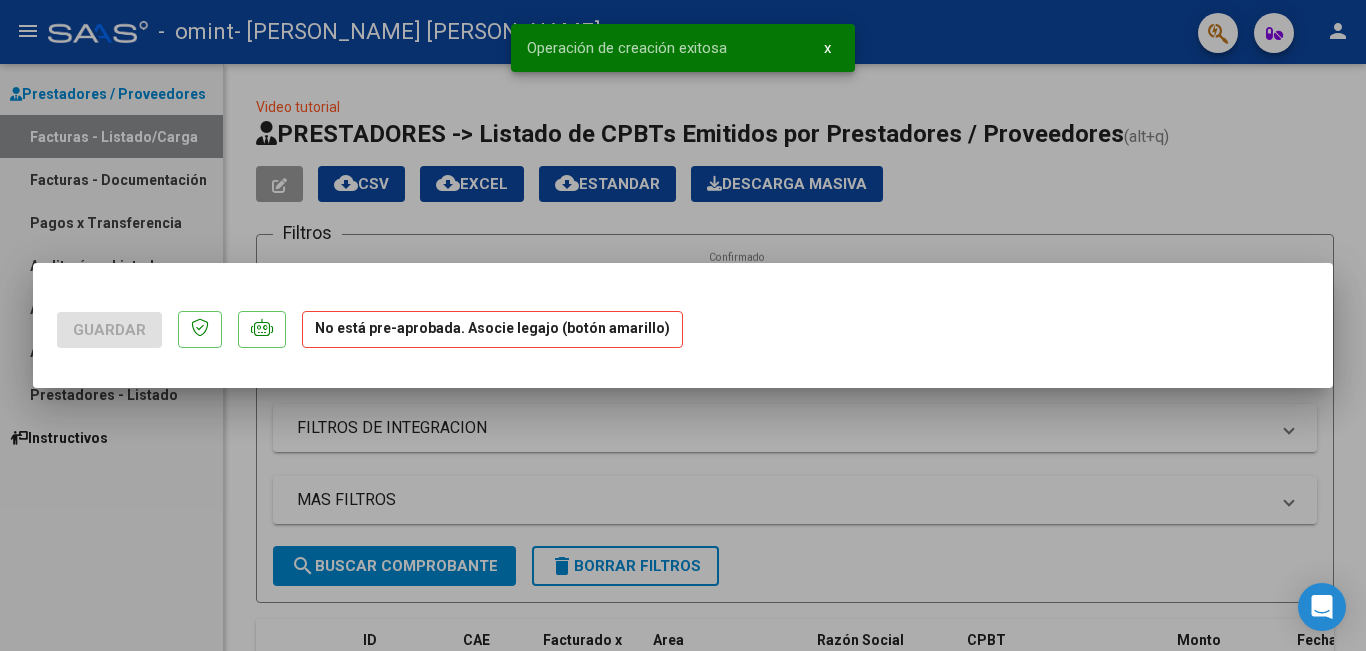scroll, scrollTop: 0, scrollLeft: 0, axis: both 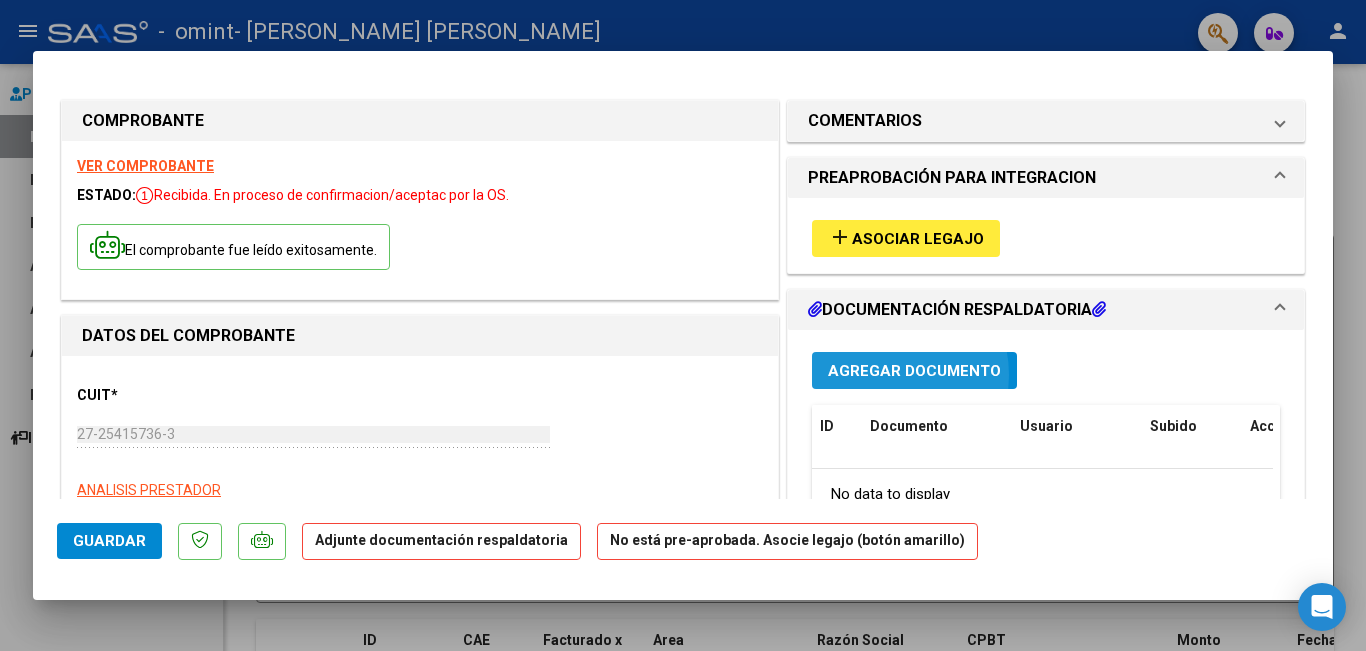 click on "Agregar Documento" at bounding box center [914, 371] 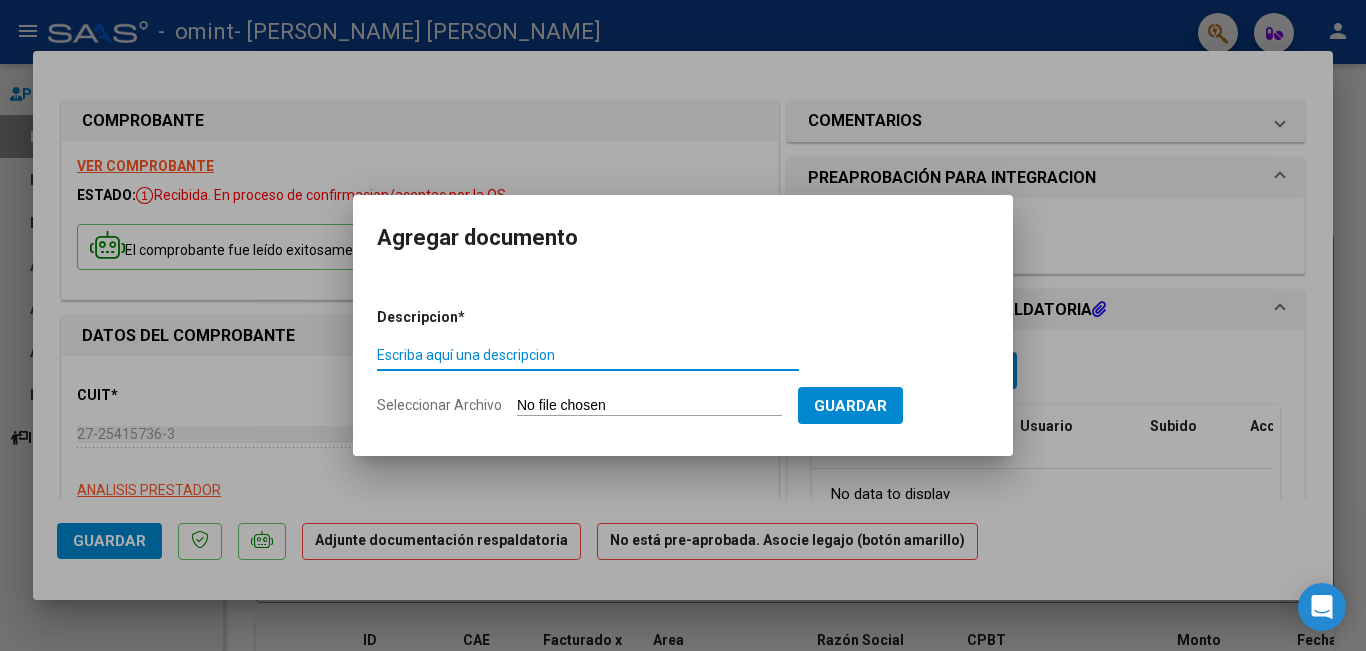 click on "Escriba aquí una descripcion" at bounding box center (588, 355) 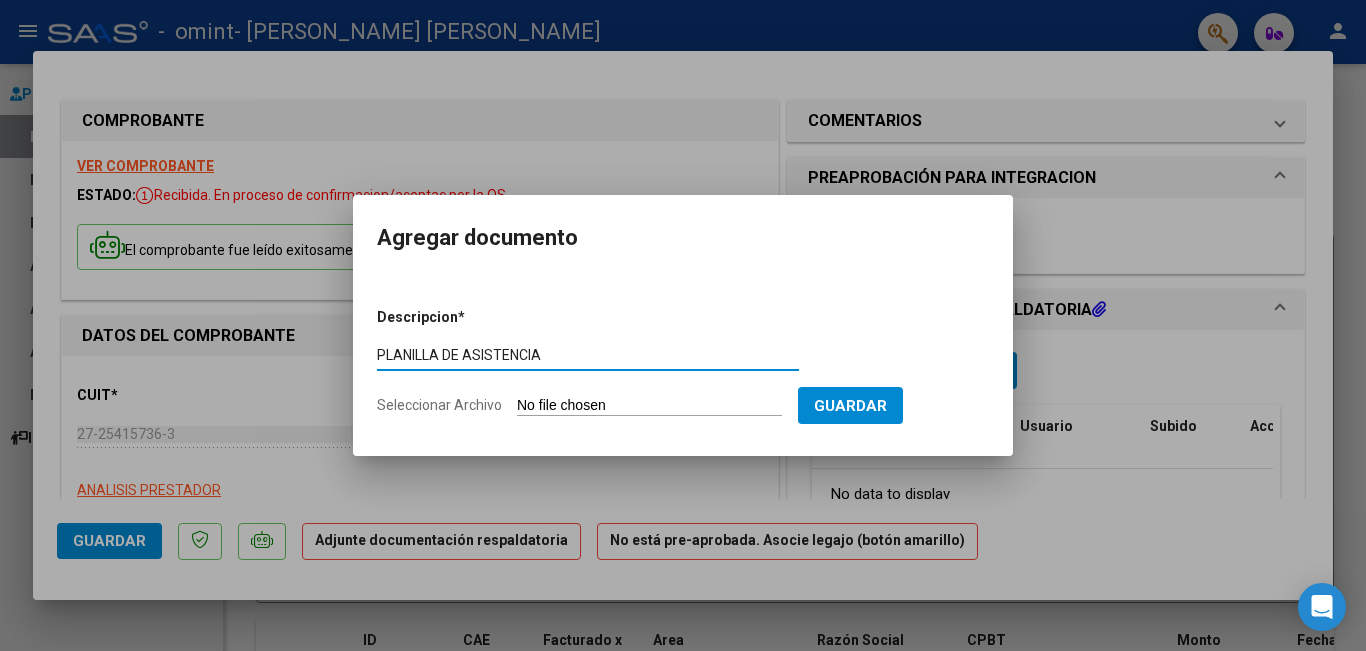 type on "PLANILLA DE ASISTENCIA" 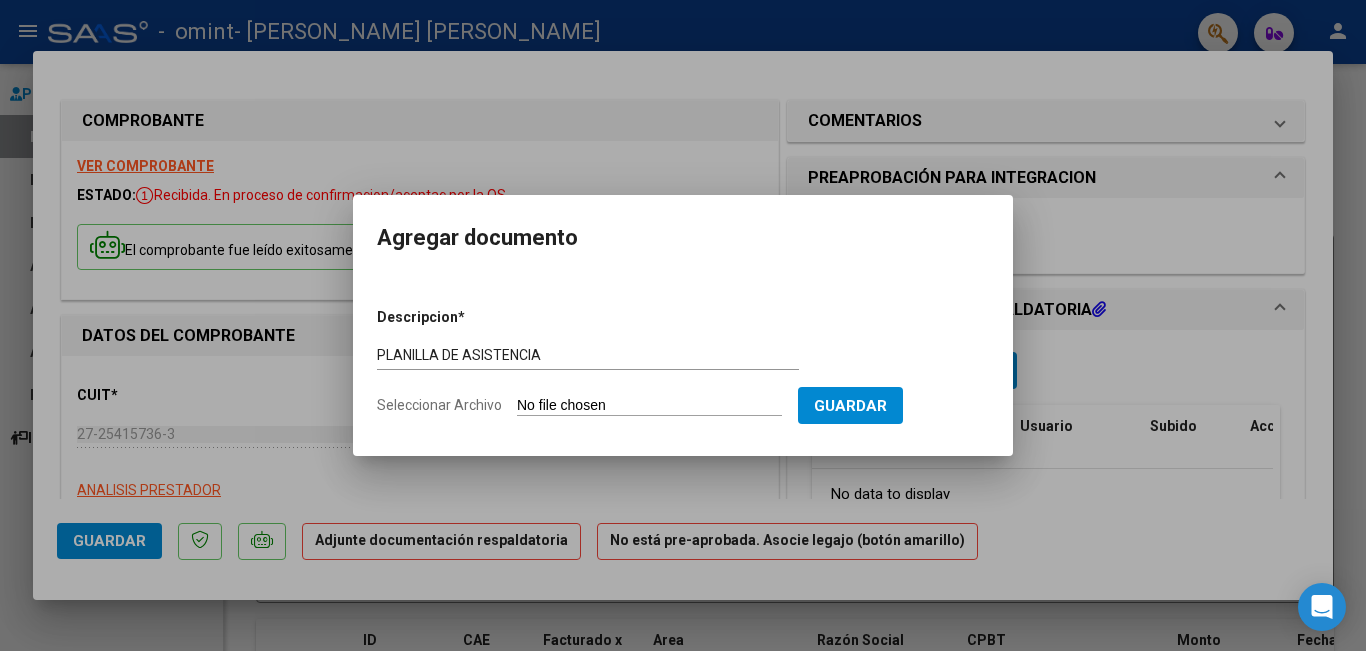 type on "C:\fakepath\Demicheli Mayo   2025  .pdf" 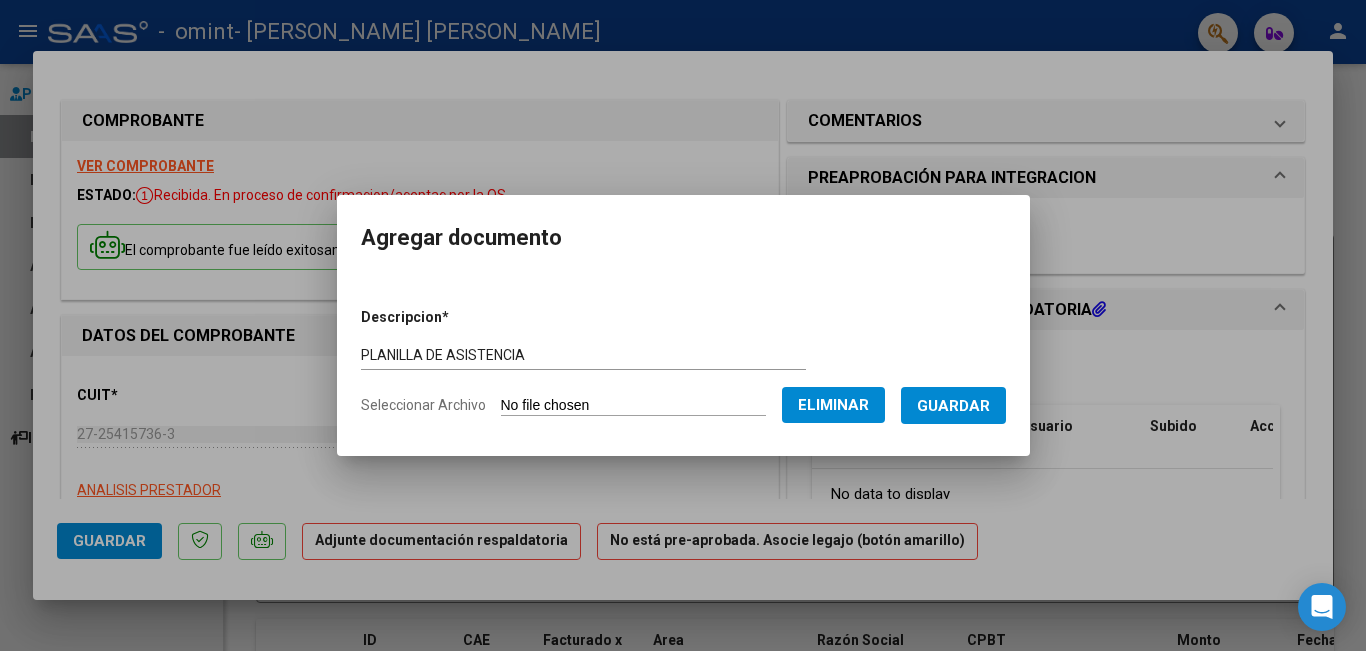 click on "Guardar" at bounding box center [953, 406] 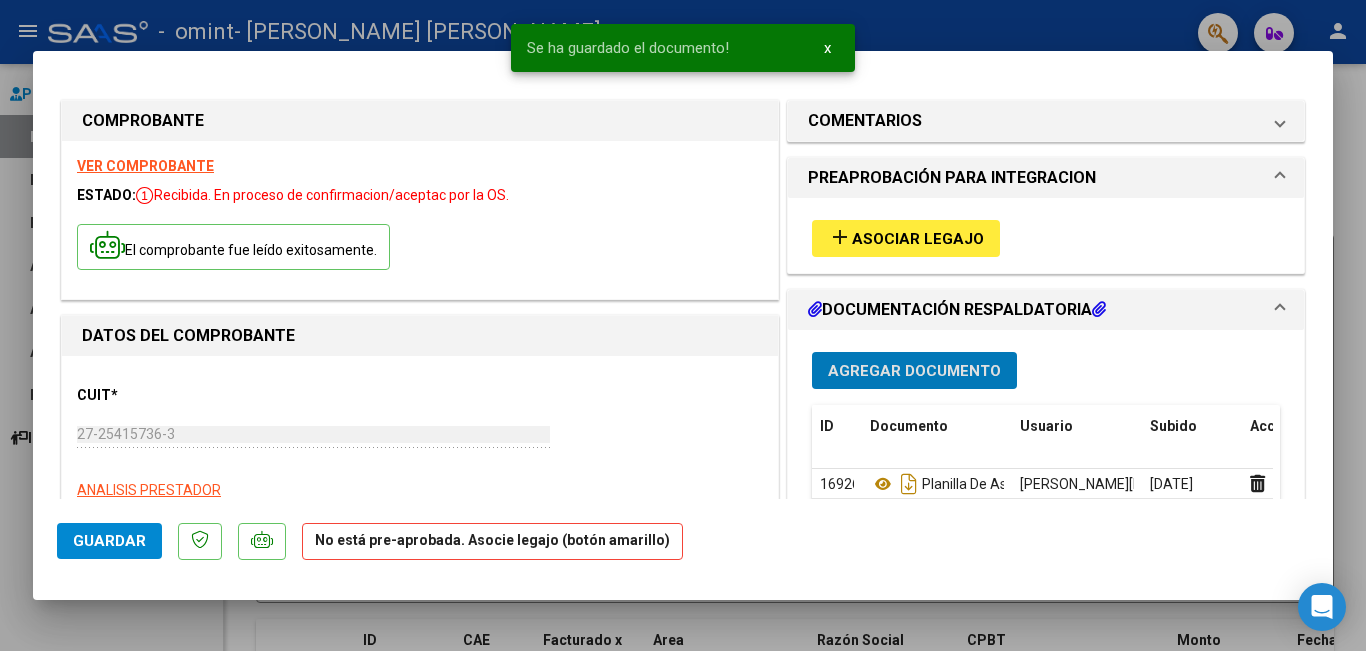 click on "Asociar Legajo" at bounding box center (918, 239) 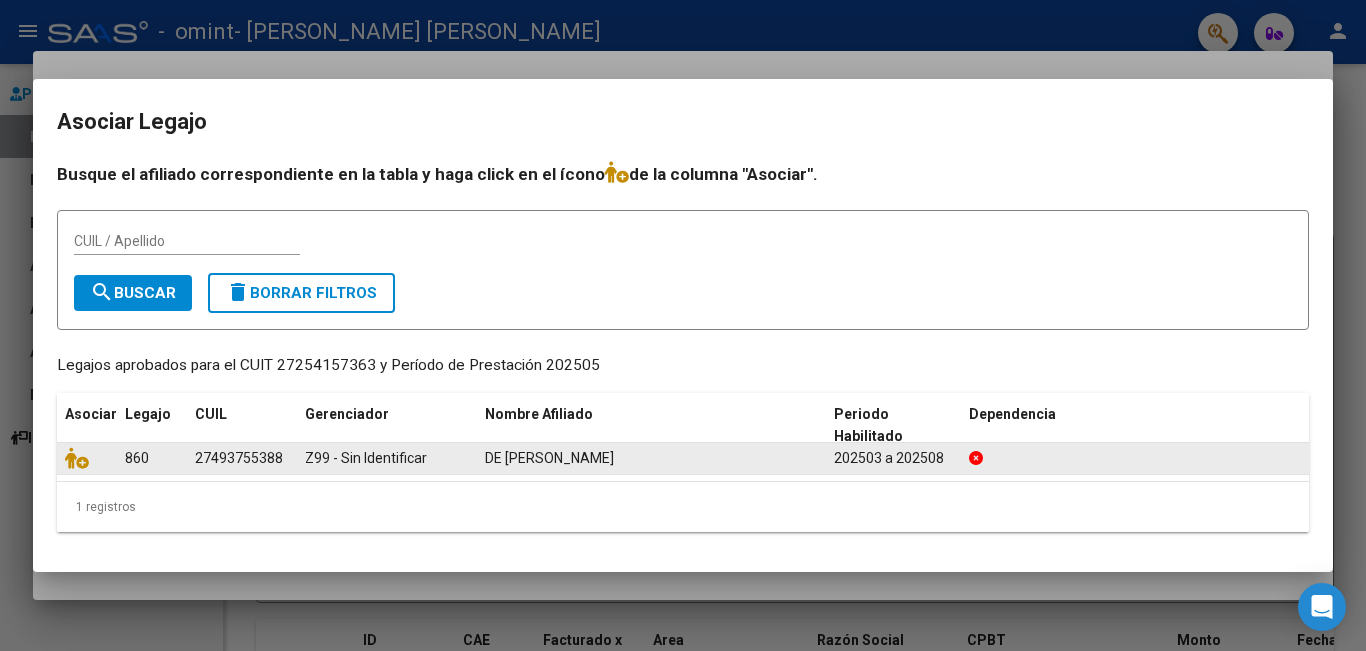 drag, startPoint x: 281, startPoint y: 455, endPoint x: 192, endPoint y: 455, distance: 89 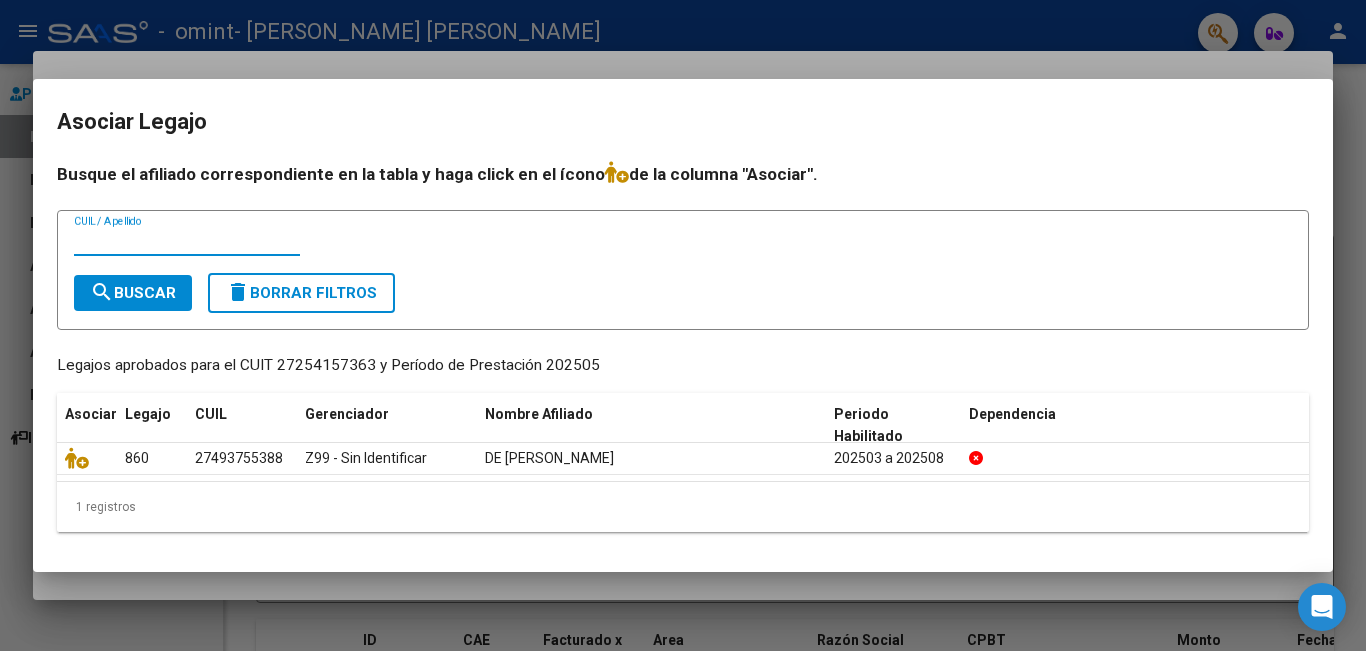 paste on "27493755388" 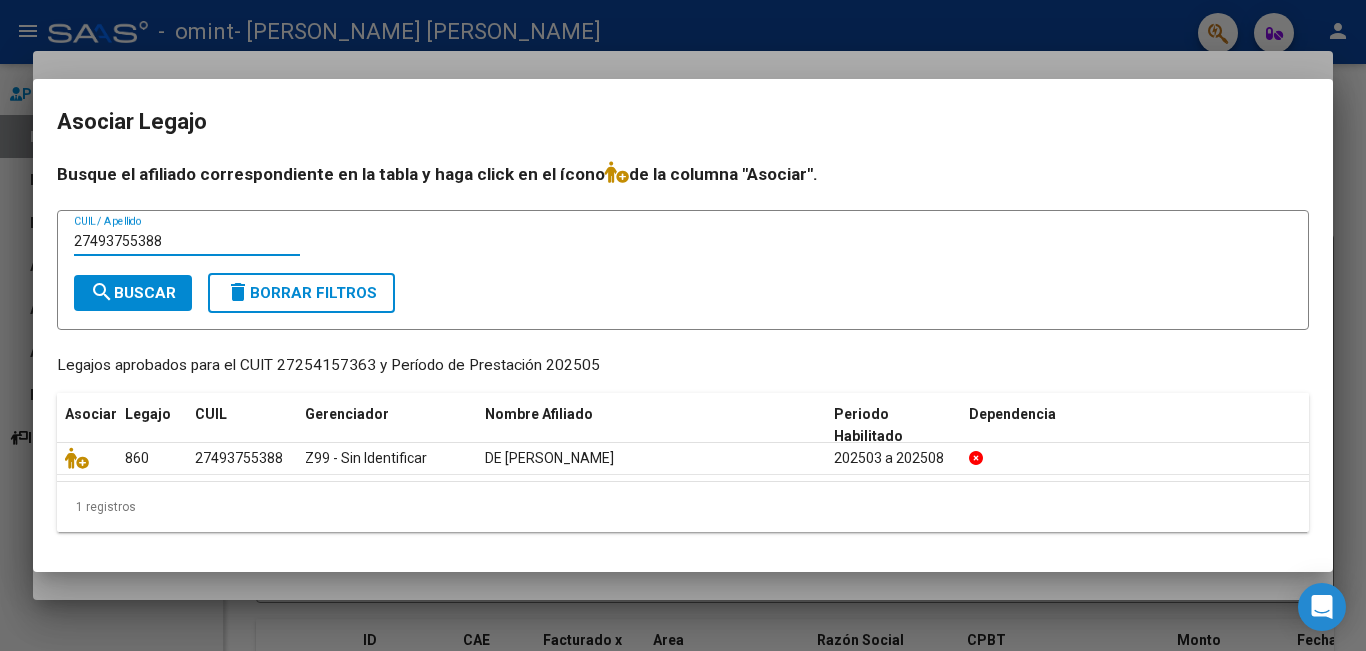 type on "27493755388" 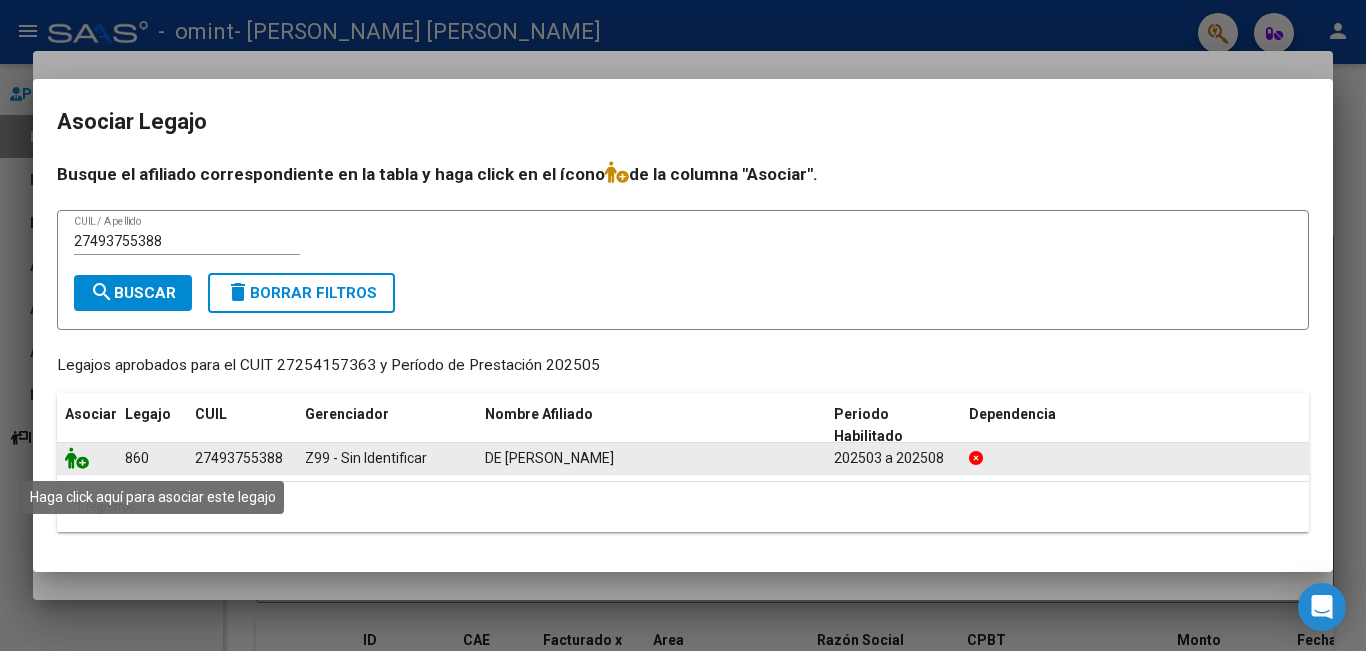 click 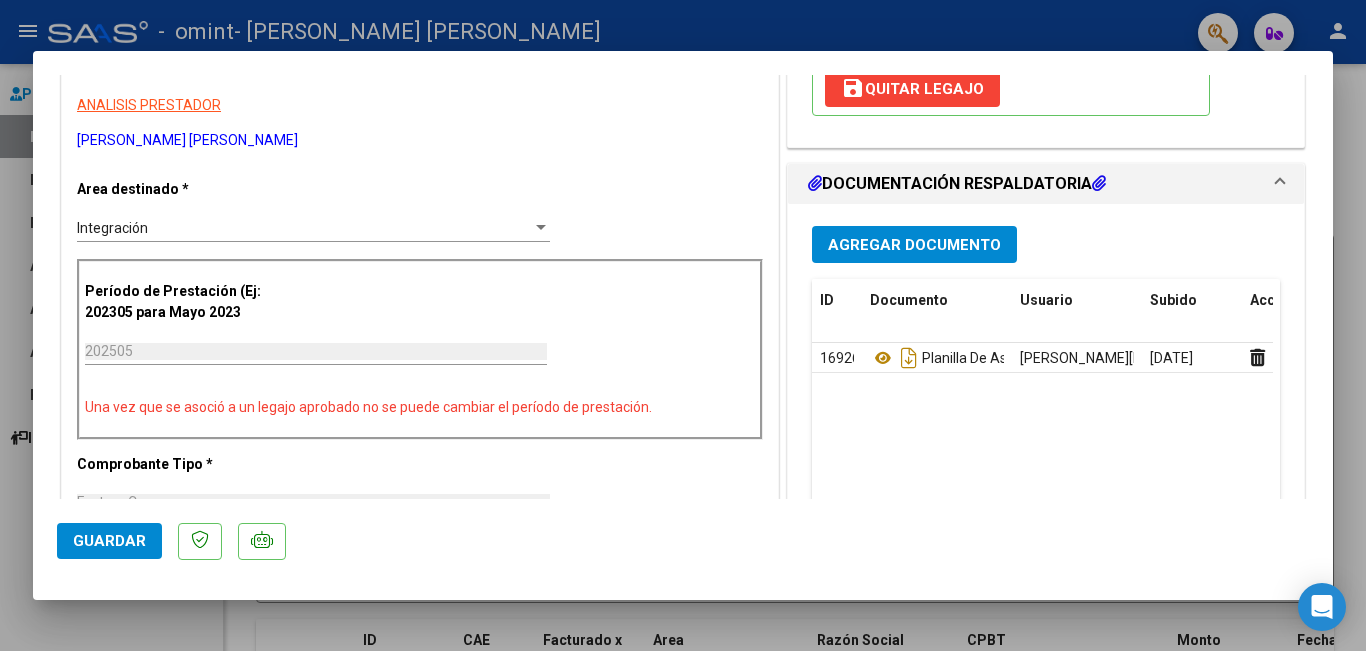 scroll, scrollTop: 400, scrollLeft: 0, axis: vertical 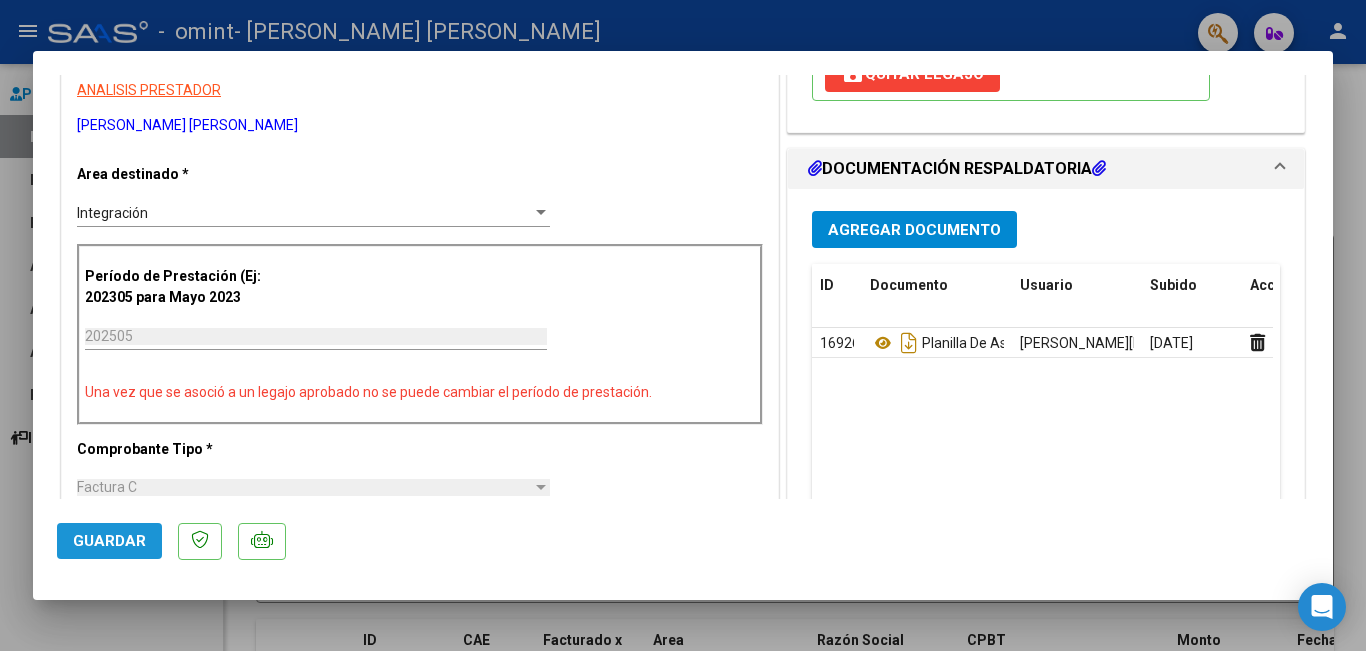 click on "Guardar" 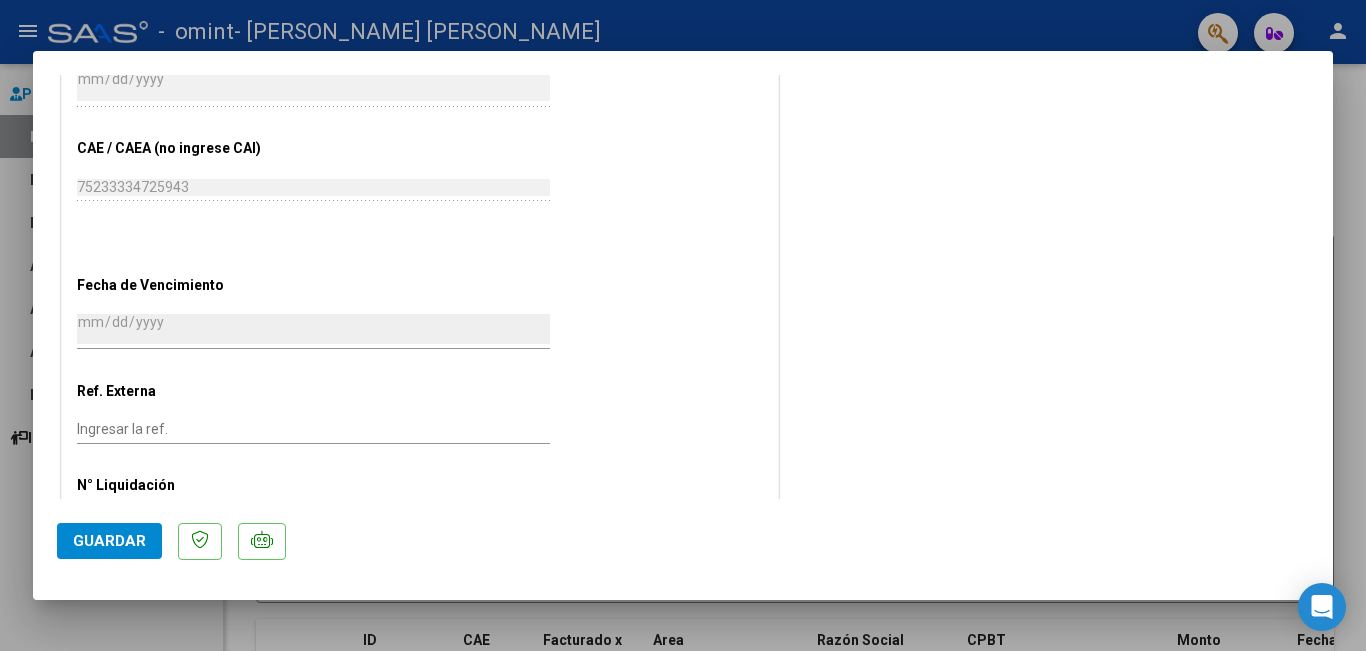 scroll, scrollTop: 1262, scrollLeft: 0, axis: vertical 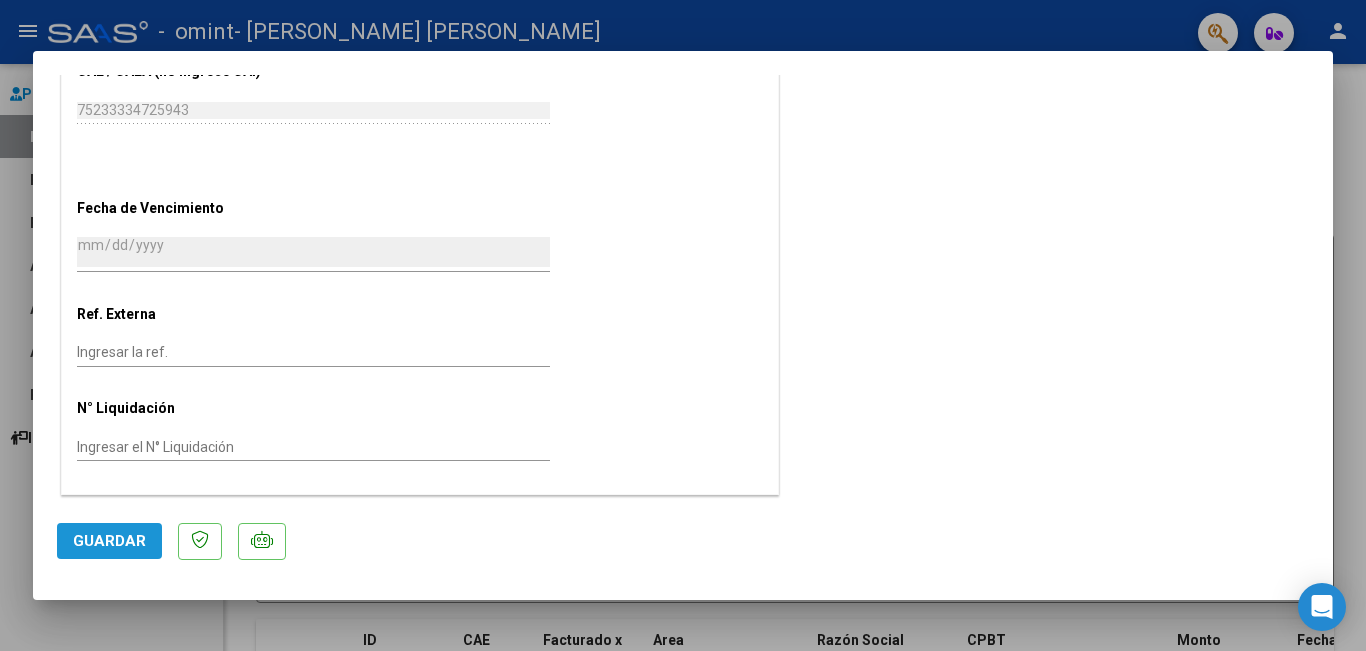 click on "Guardar" 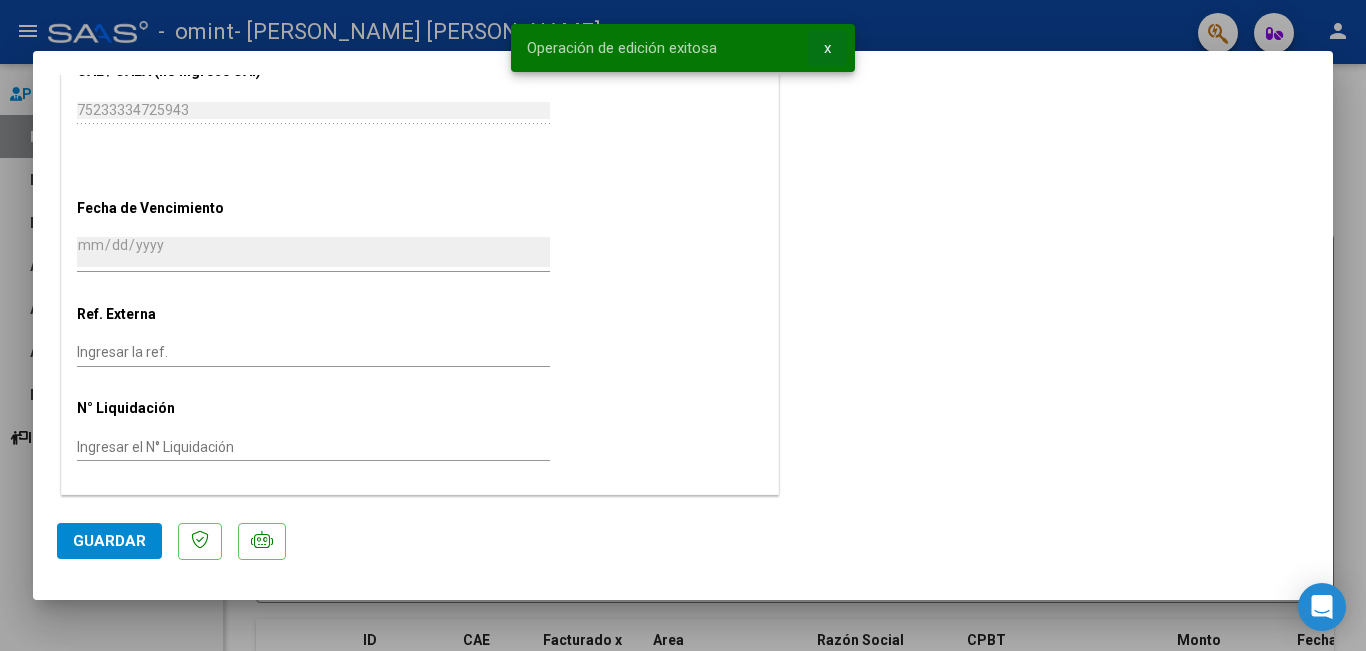 click on "x" at bounding box center [827, 48] 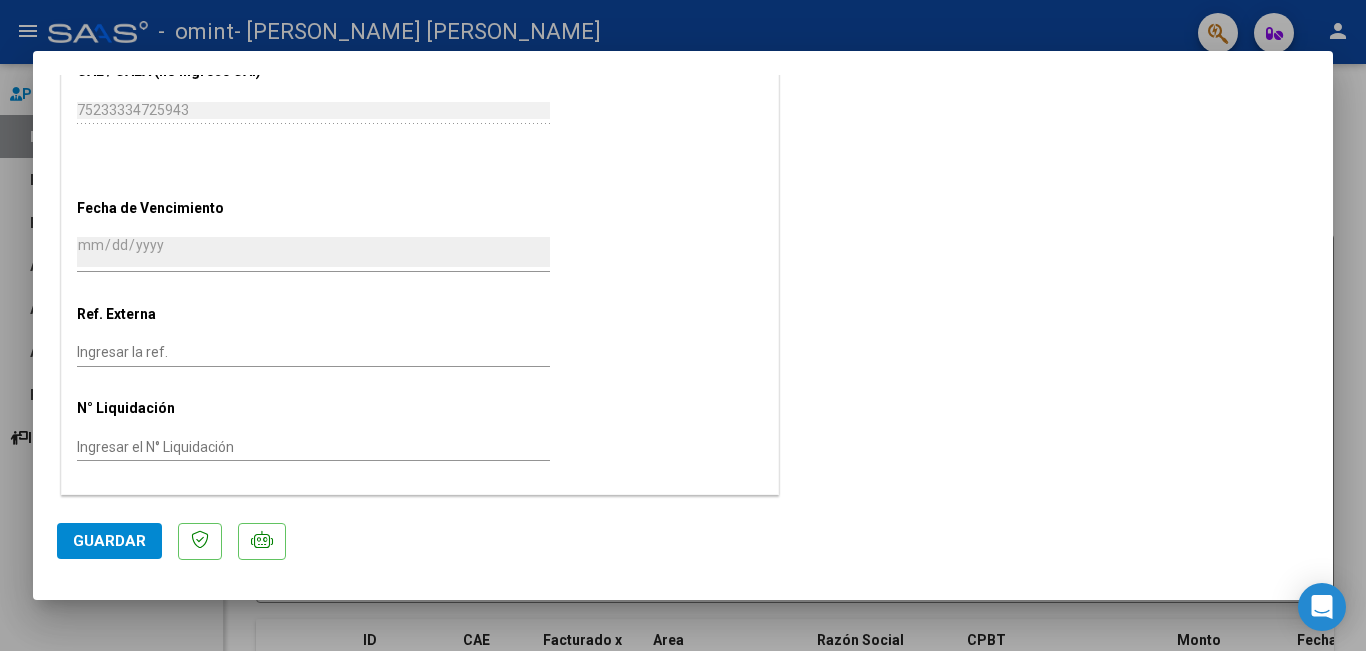 click at bounding box center [683, 325] 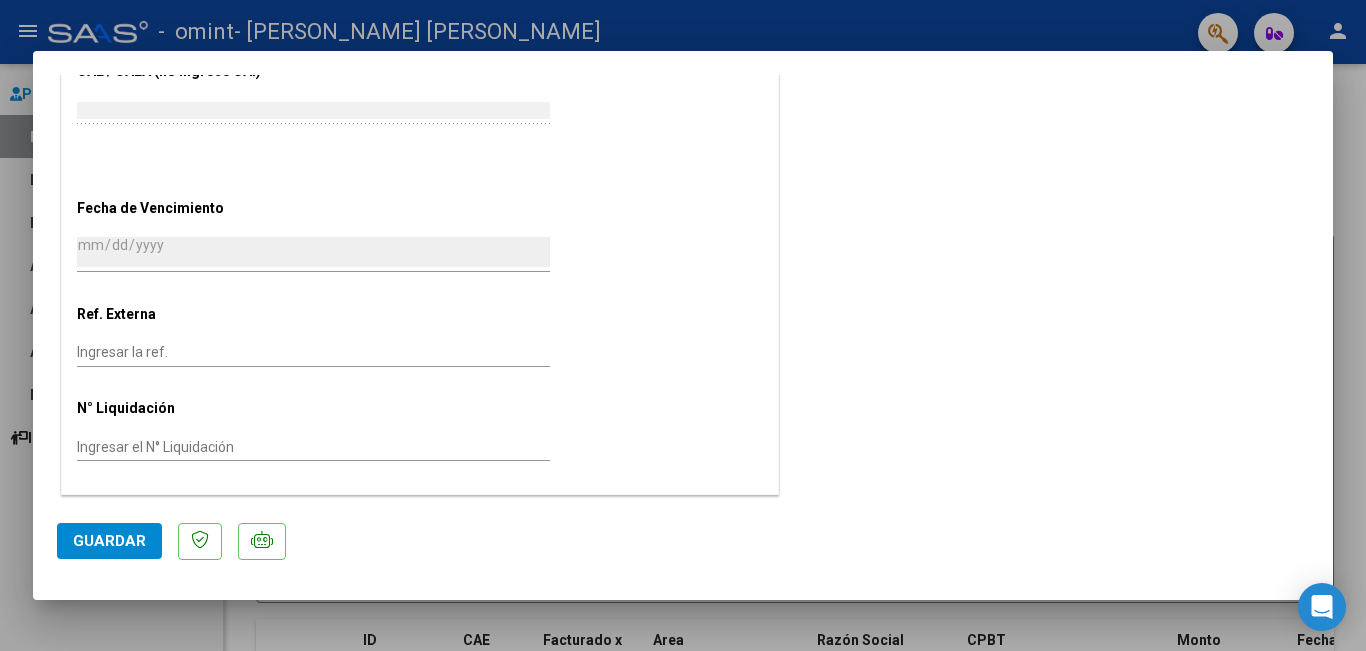 scroll, scrollTop: 0, scrollLeft: 0, axis: both 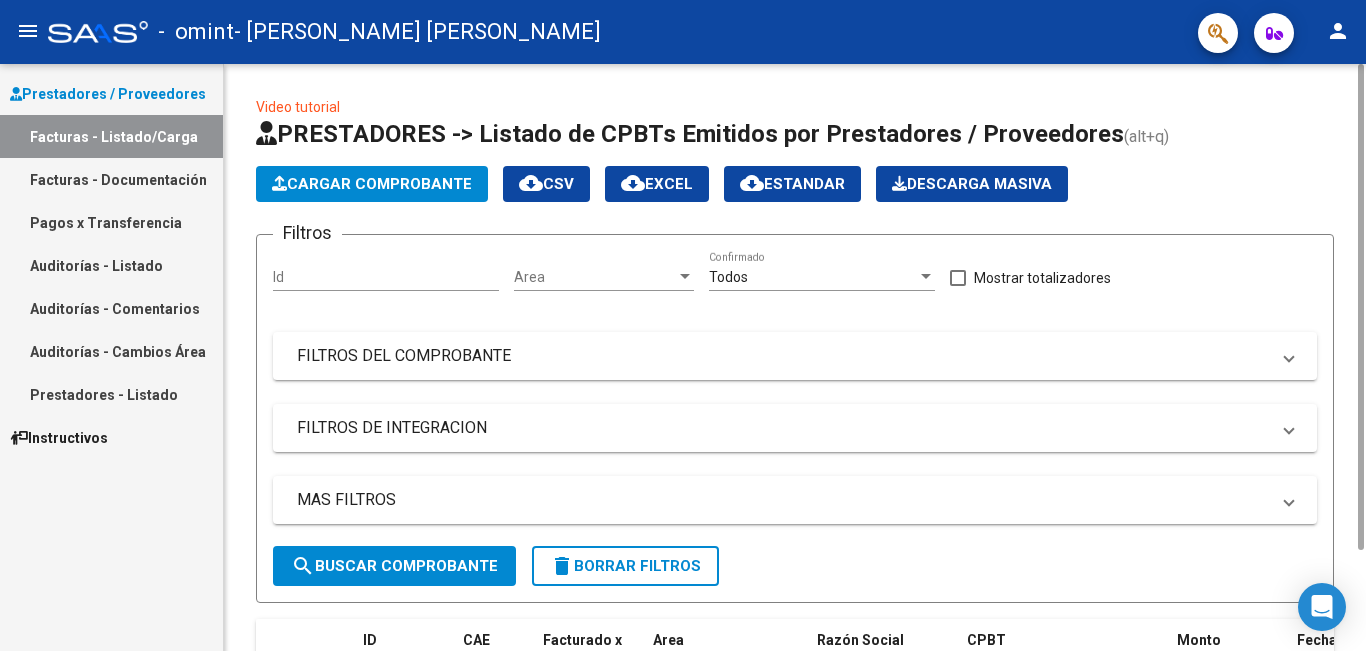 click on "Cargar Comprobante" 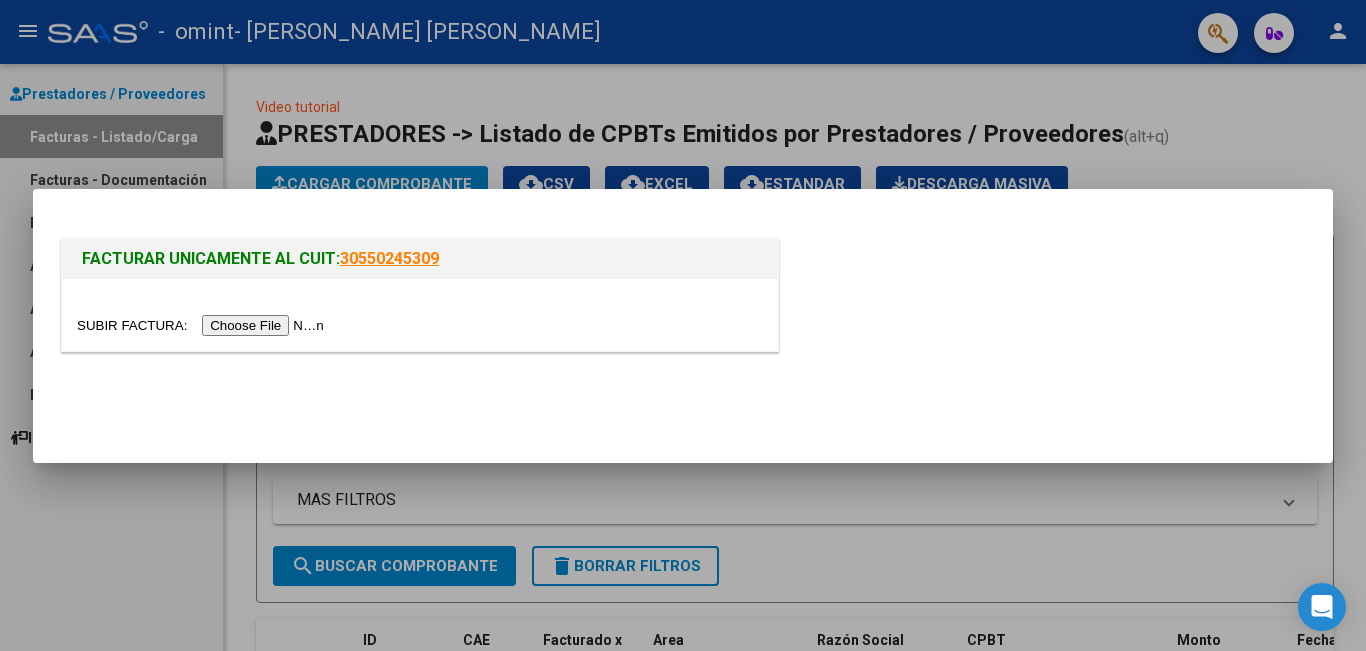 click at bounding box center (203, 325) 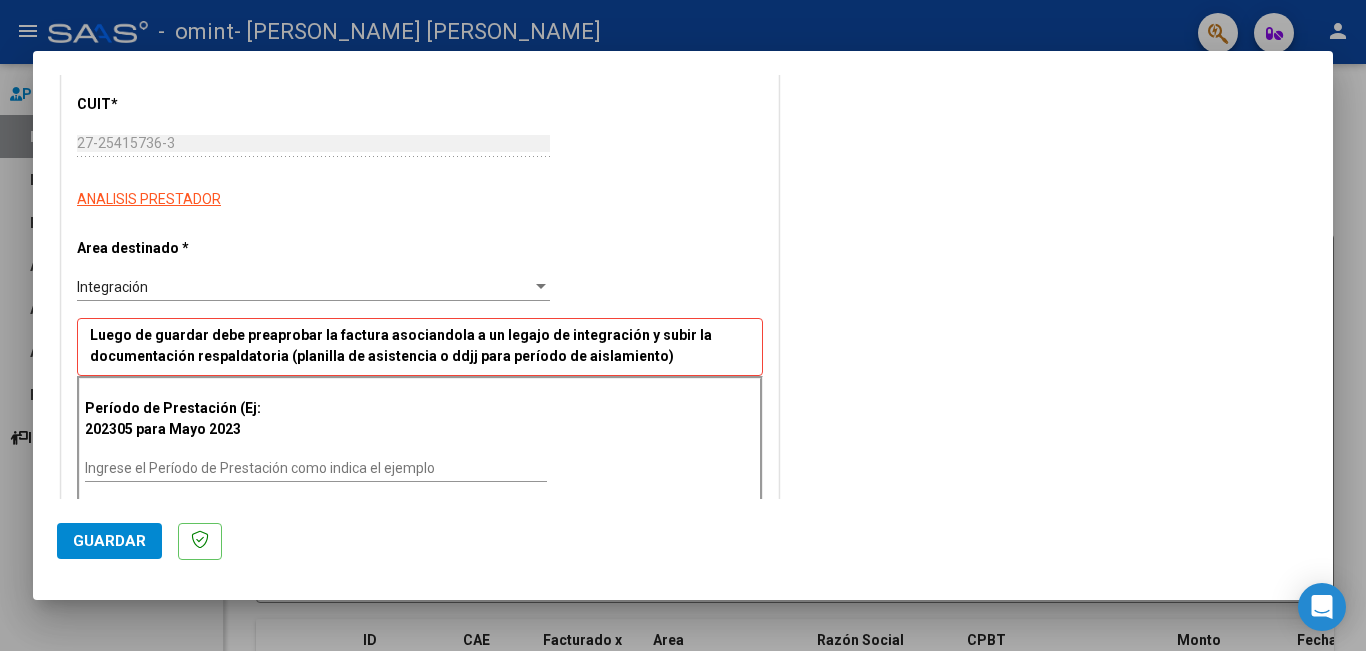 scroll, scrollTop: 300, scrollLeft: 0, axis: vertical 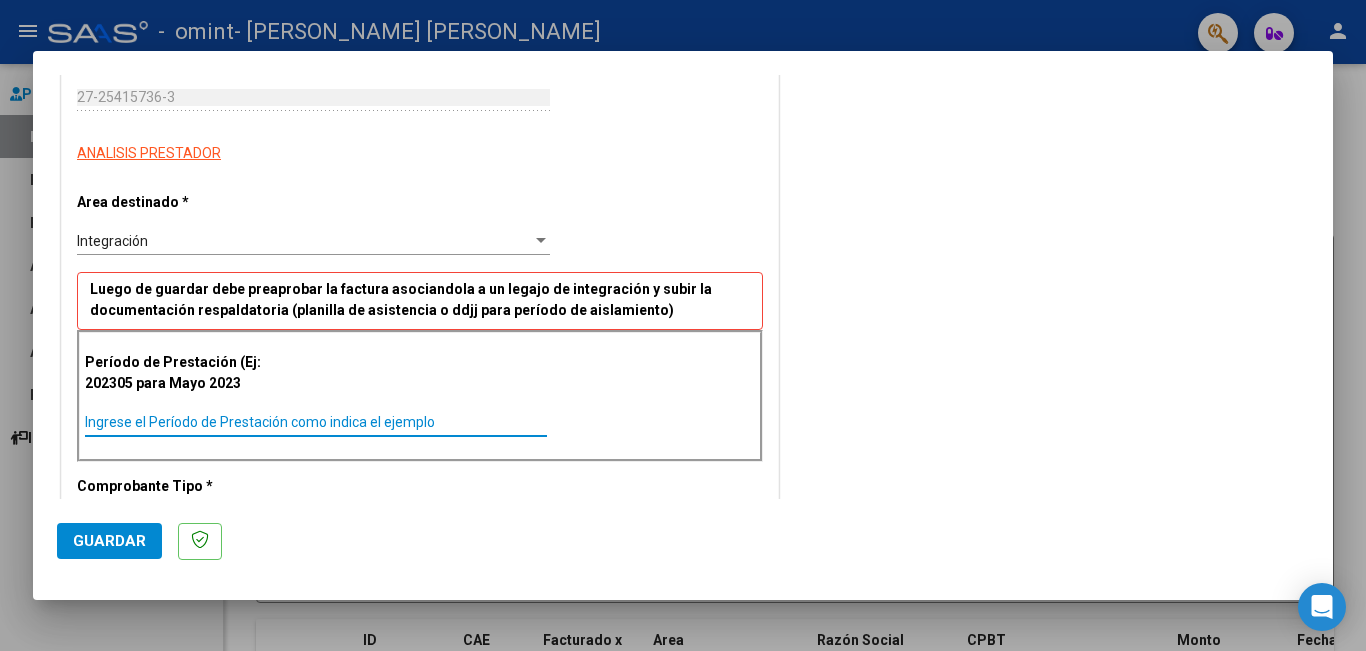click on "Ingrese el Período de Prestación como indica el ejemplo" at bounding box center [316, 422] 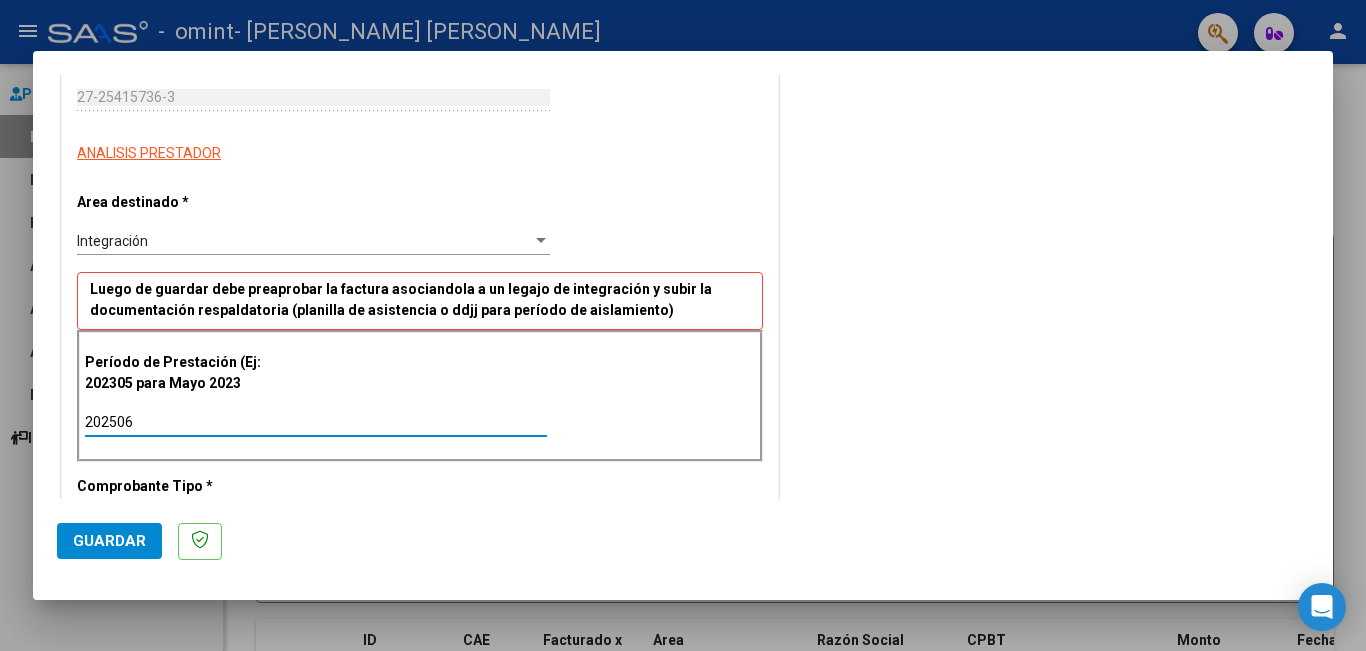 type on "202506" 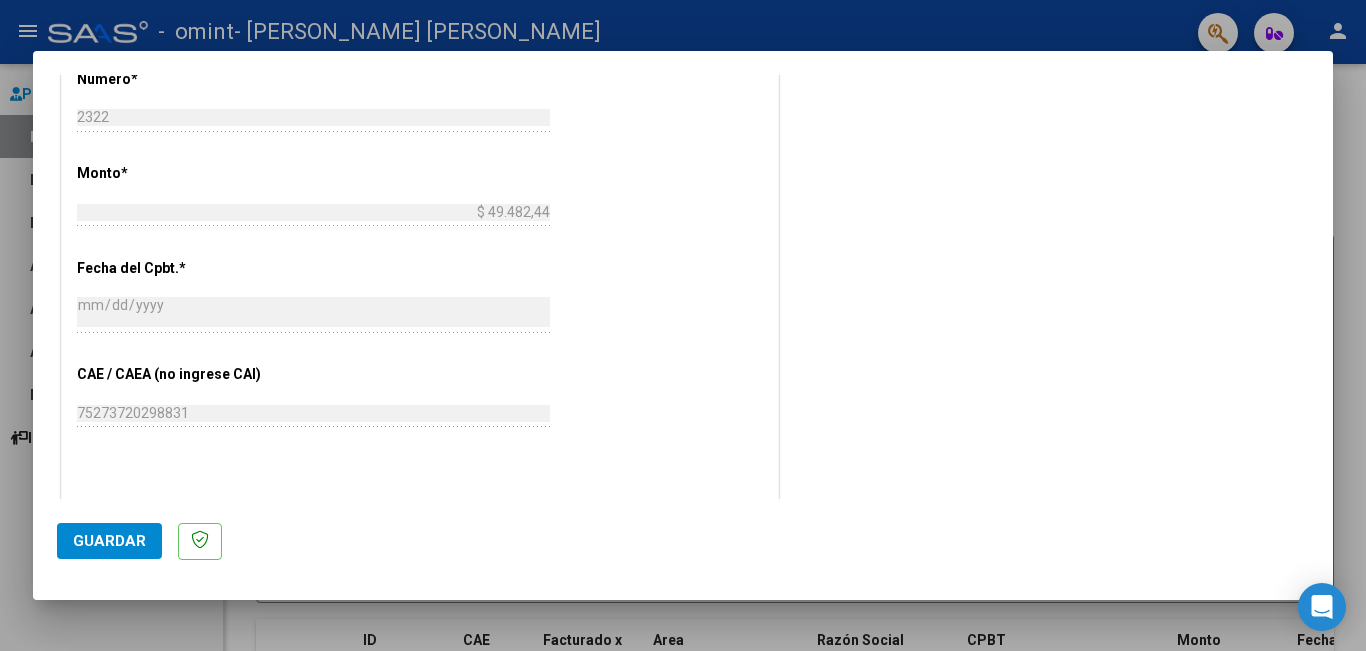 scroll, scrollTop: 1100, scrollLeft: 0, axis: vertical 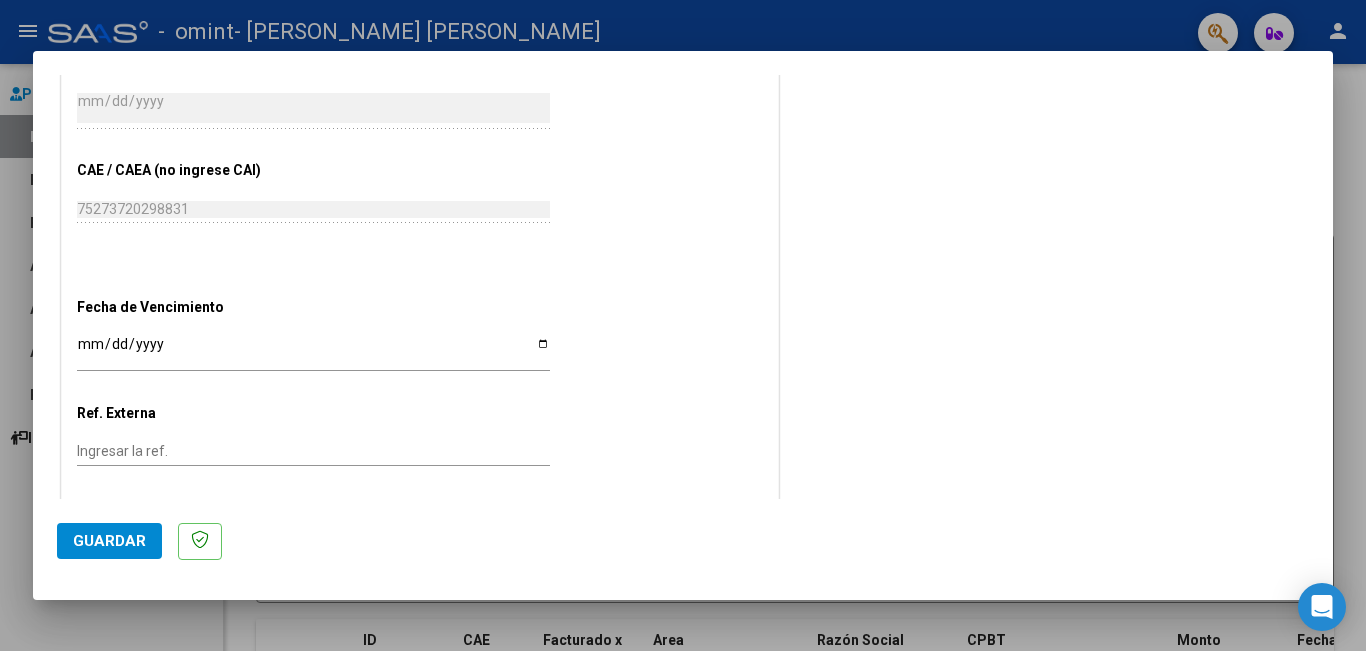click on "Ingresar la fecha" at bounding box center [313, 351] 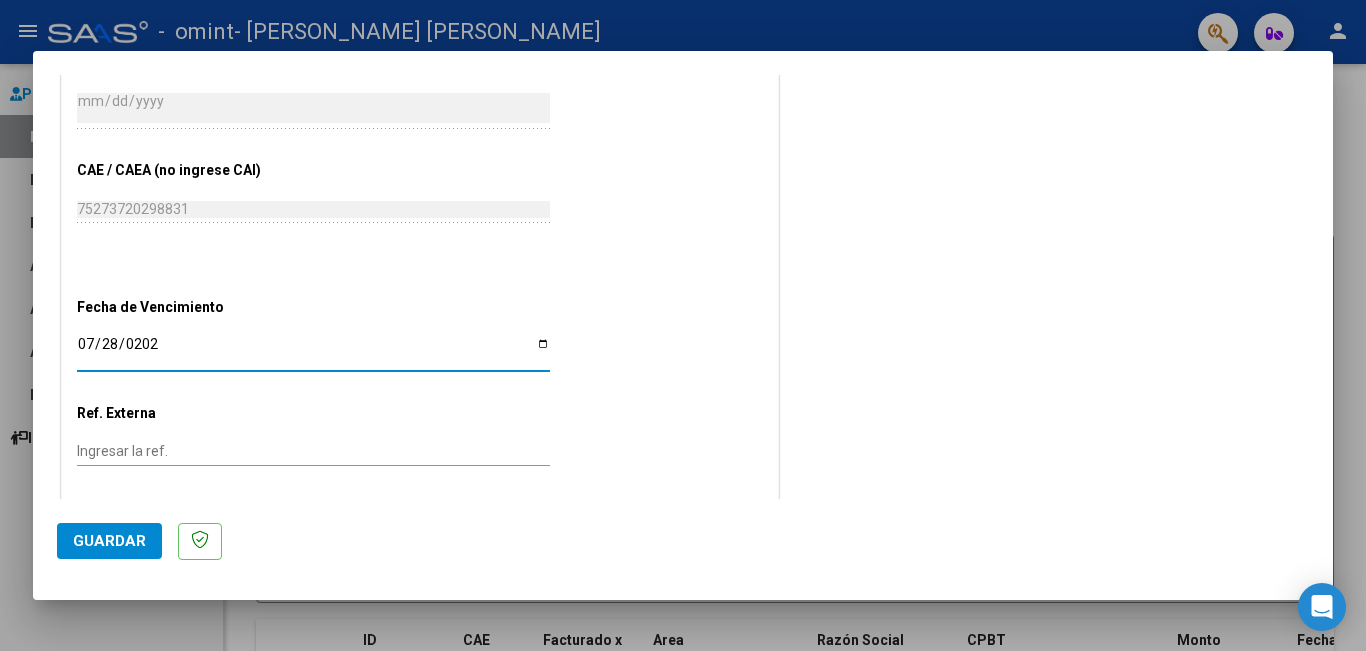 type on "[DATE]" 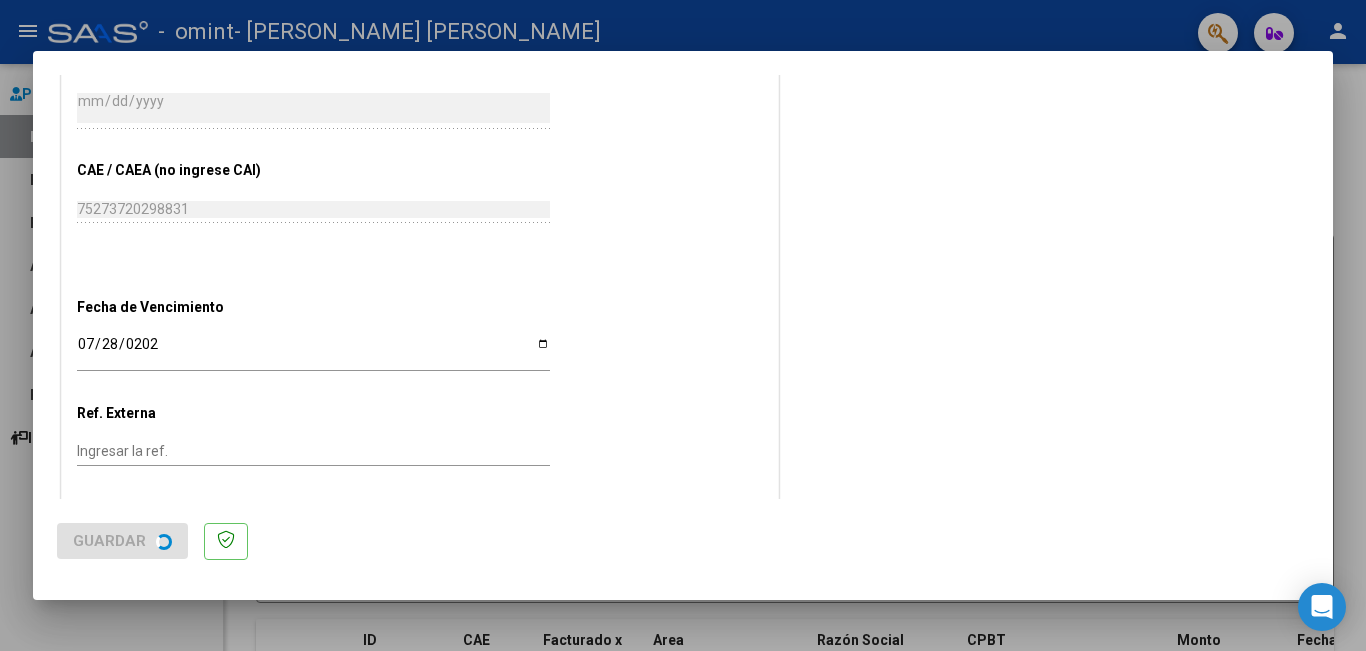scroll, scrollTop: 0, scrollLeft: 0, axis: both 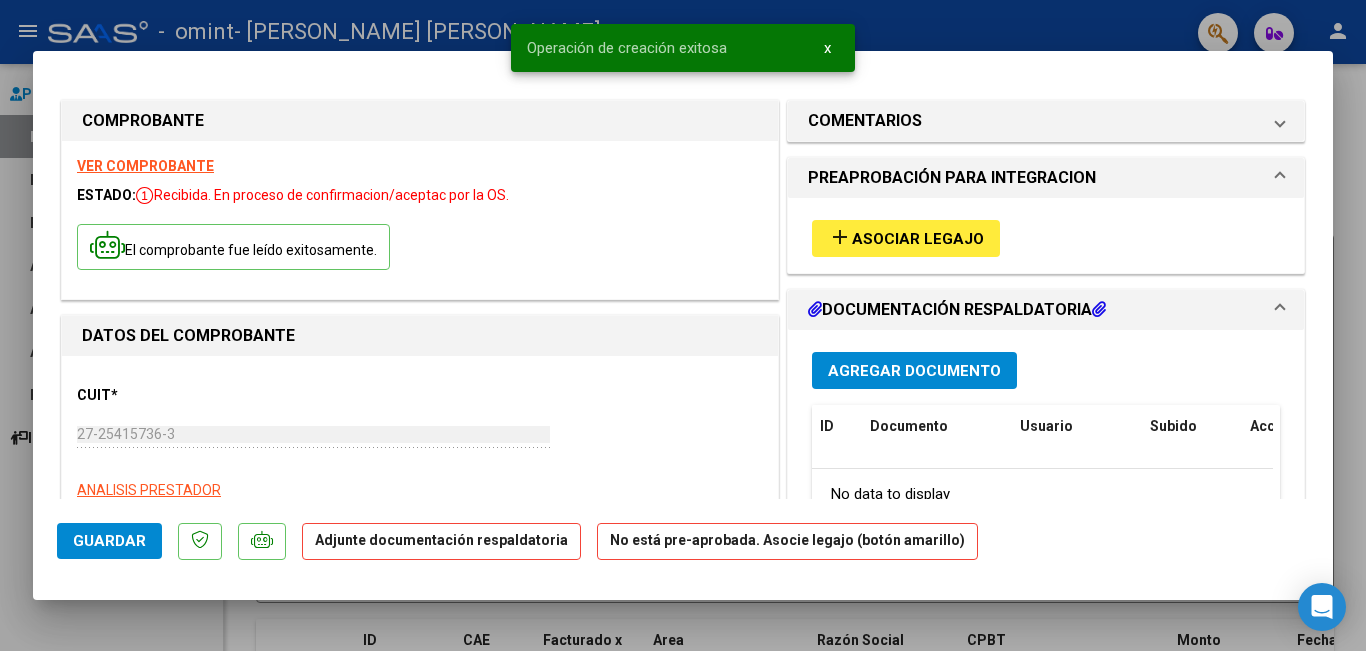click on "Asociar Legajo" at bounding box center [918, 239] 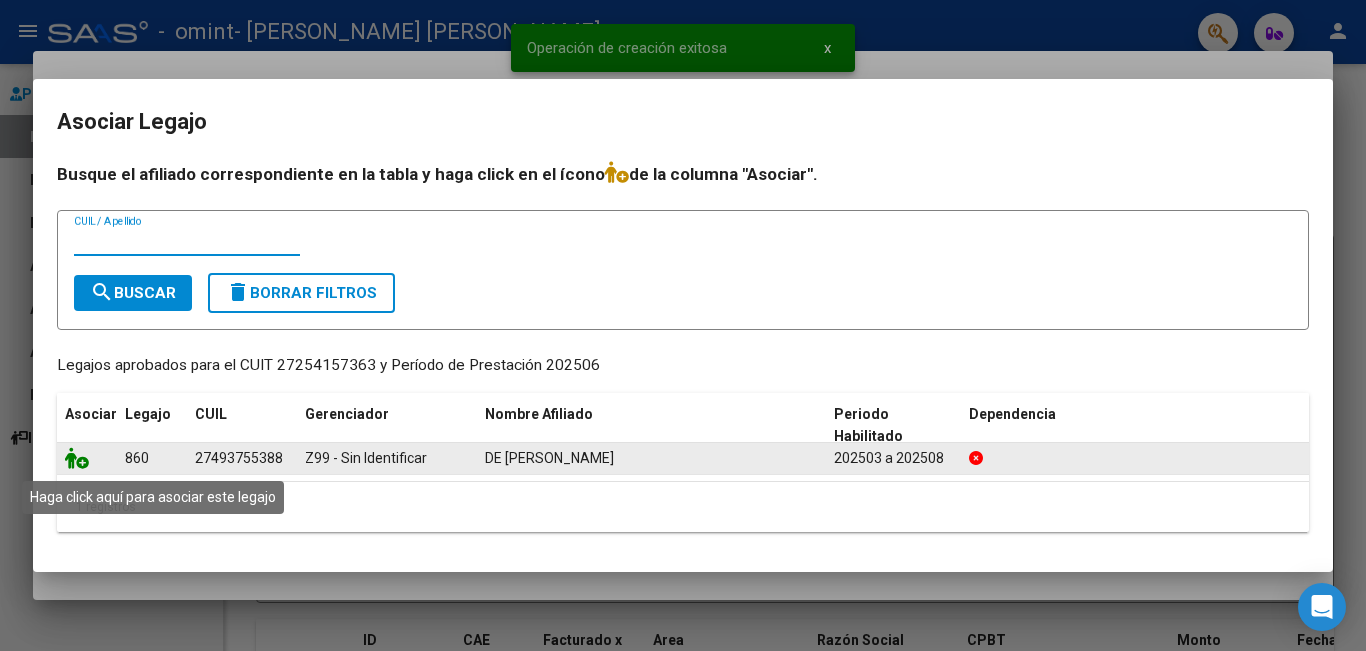 click 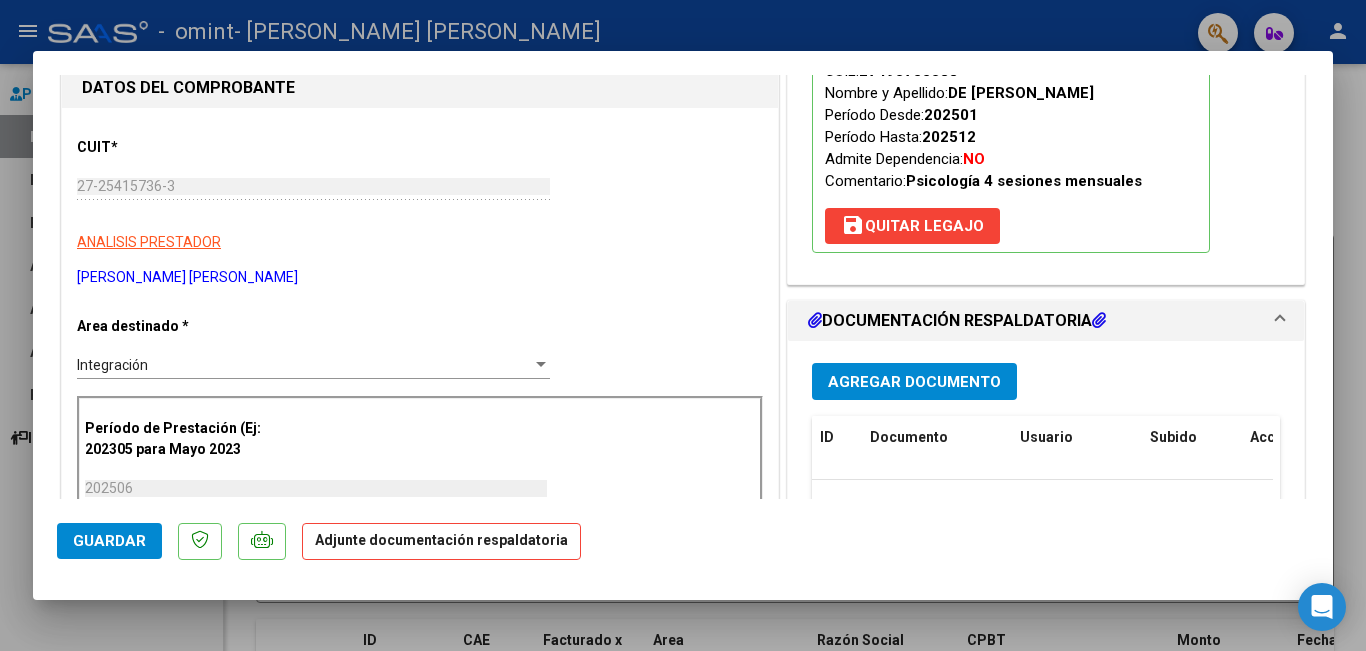 scroll, scrollTop: 300, scrollLeft: 0, axis: vertical 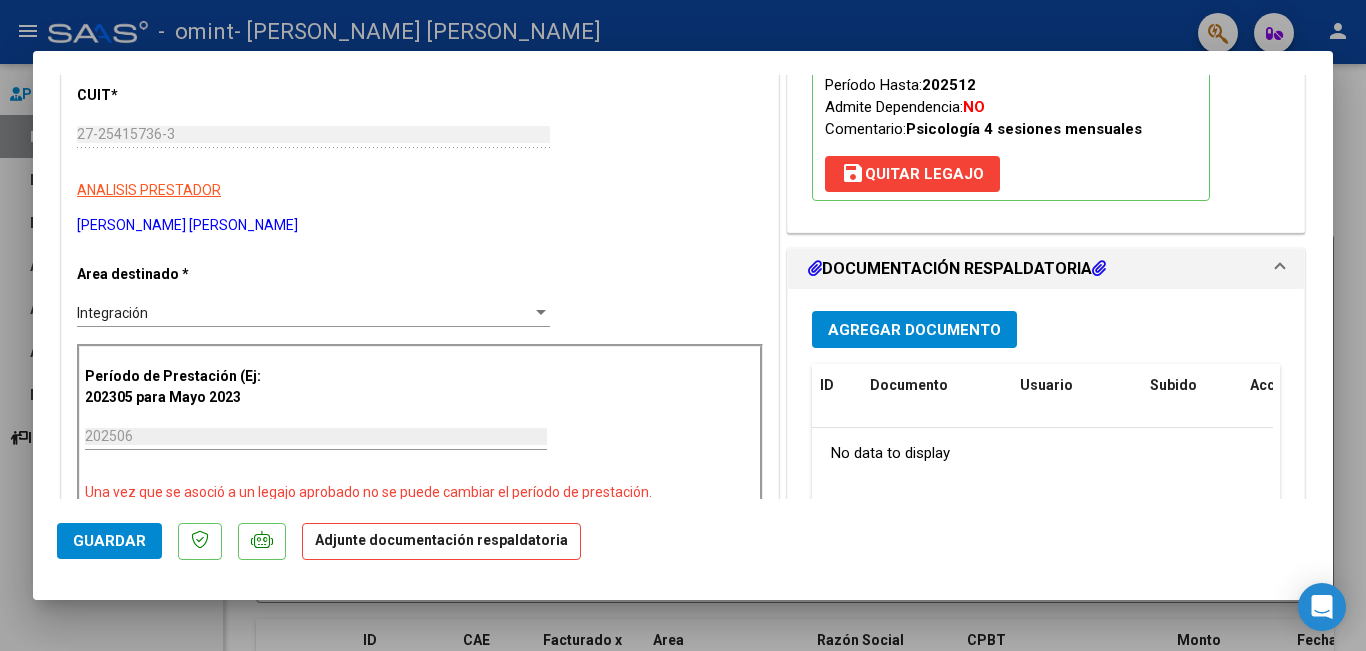 click on "Agregar Documento" at bounding box center (914, 330) 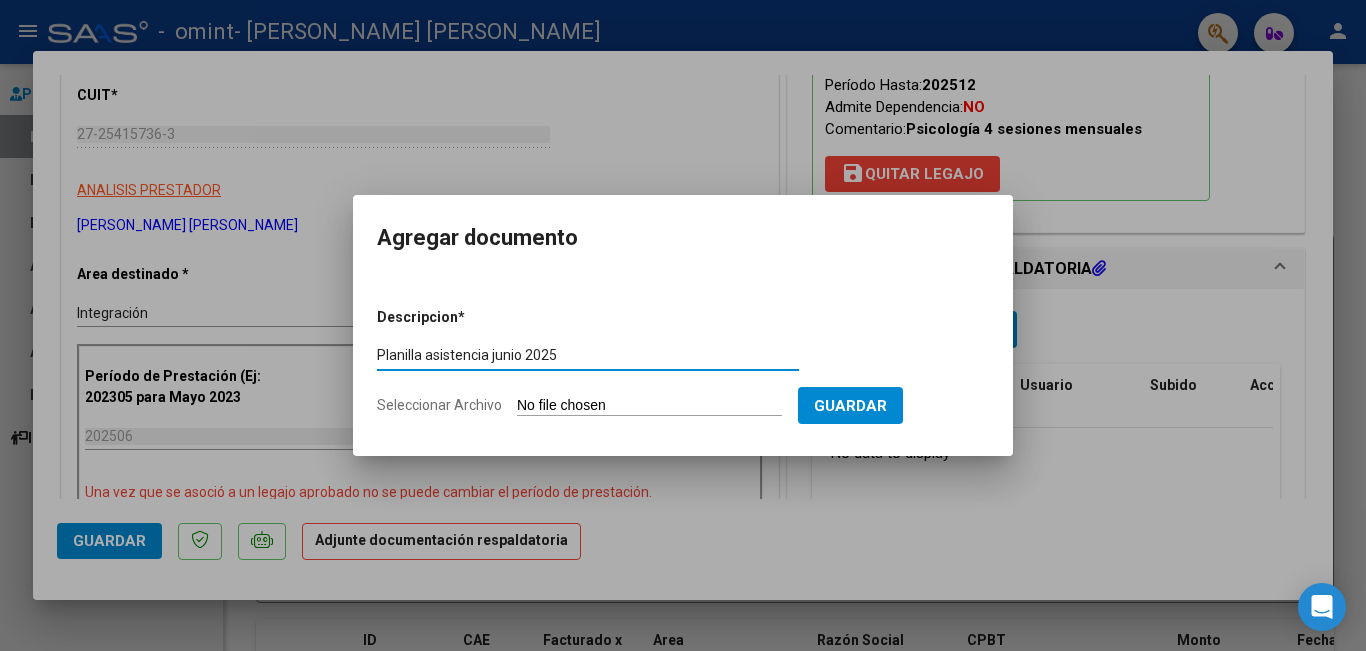 type on "Planilla asistencia junio 2025" 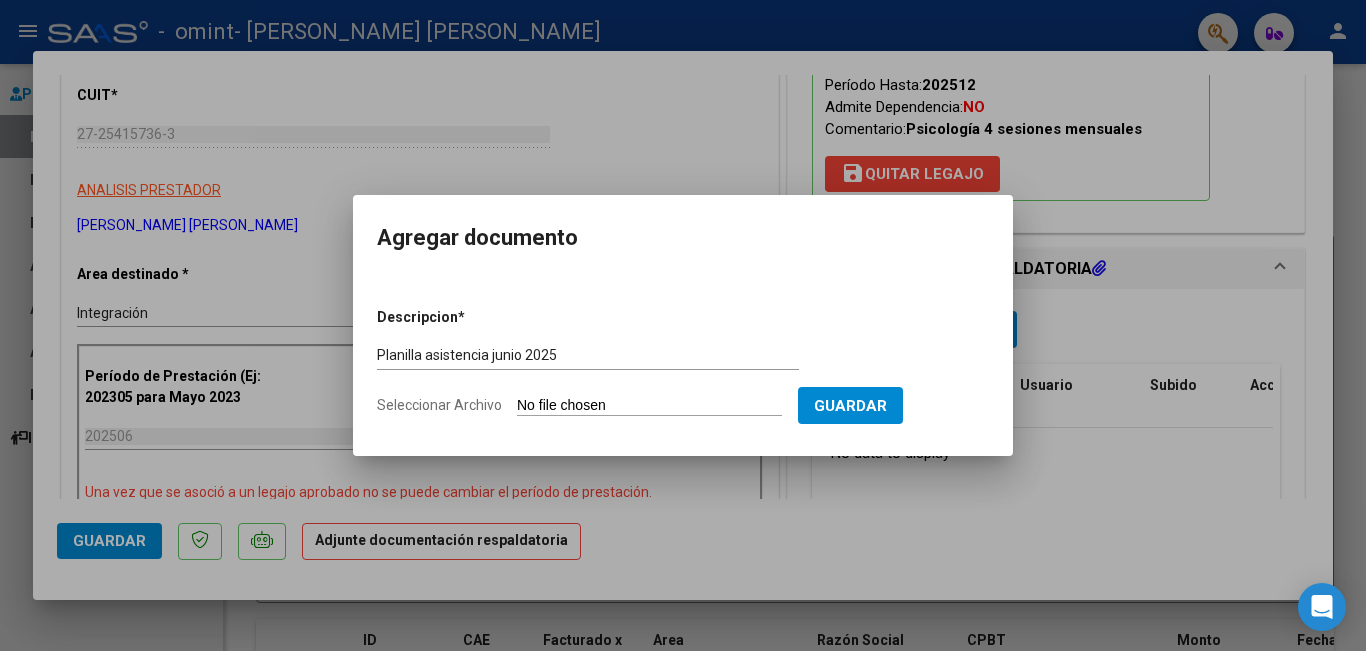 type on "C:\fakepath\Demicheli Junio   2025  .pdf" 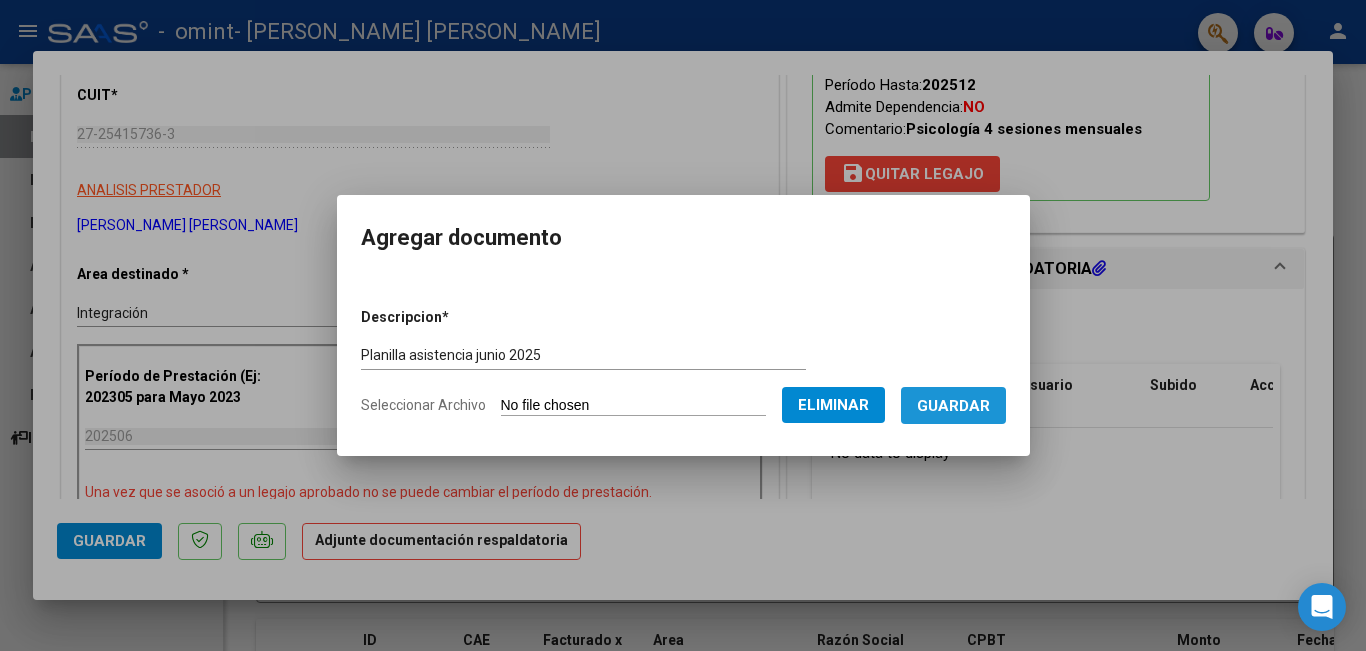 click on "Guardar" at bounding box center [953, 405] 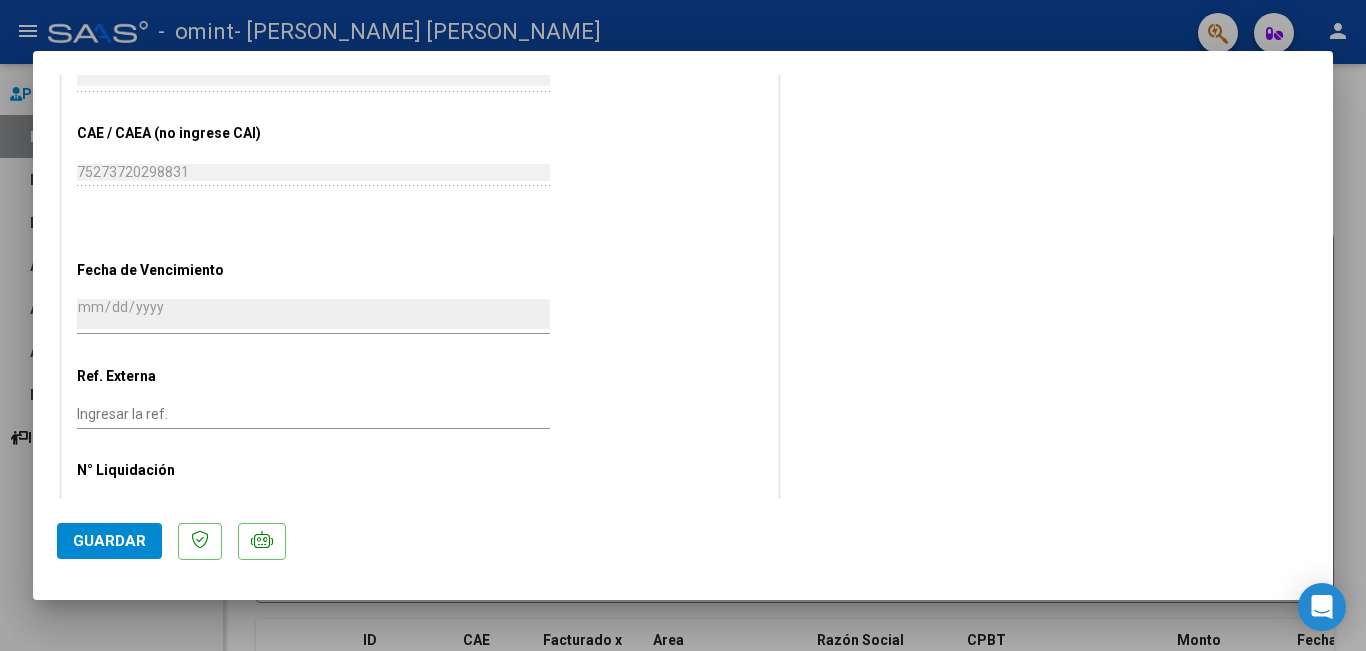 scroll, scrollTop: 1262, scrollLeft: 0, axis: vertical 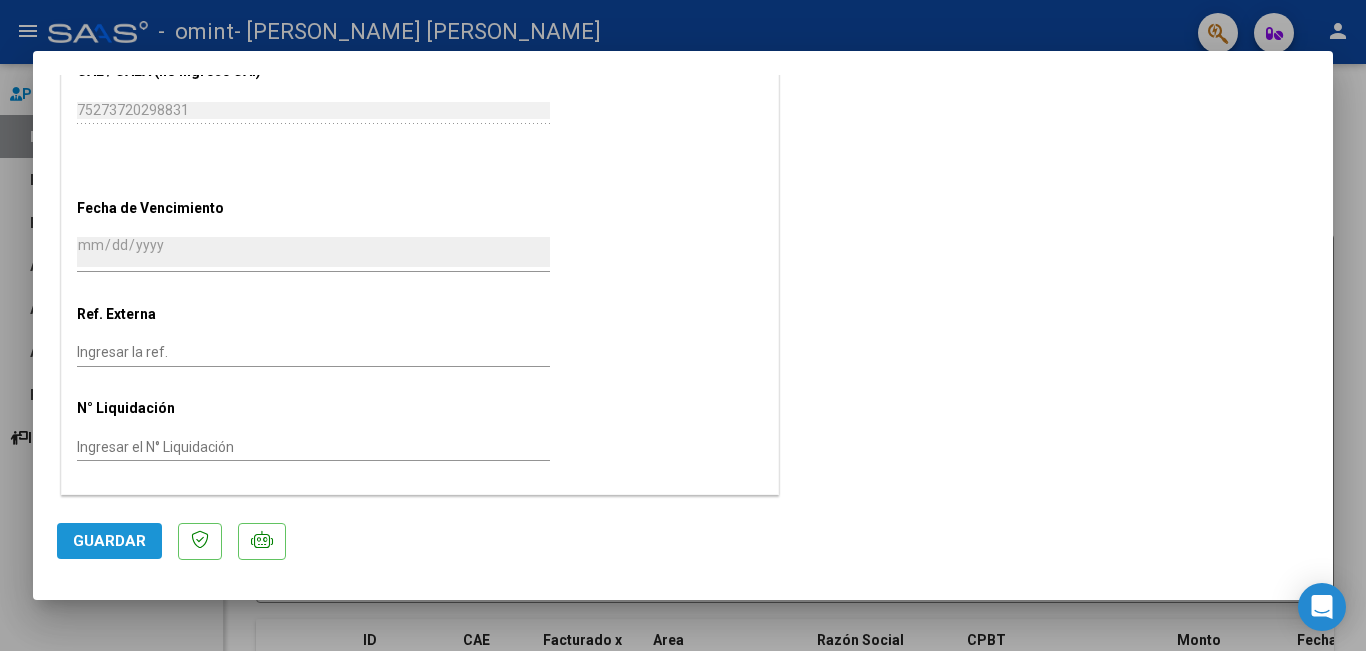 click on "Guardar" 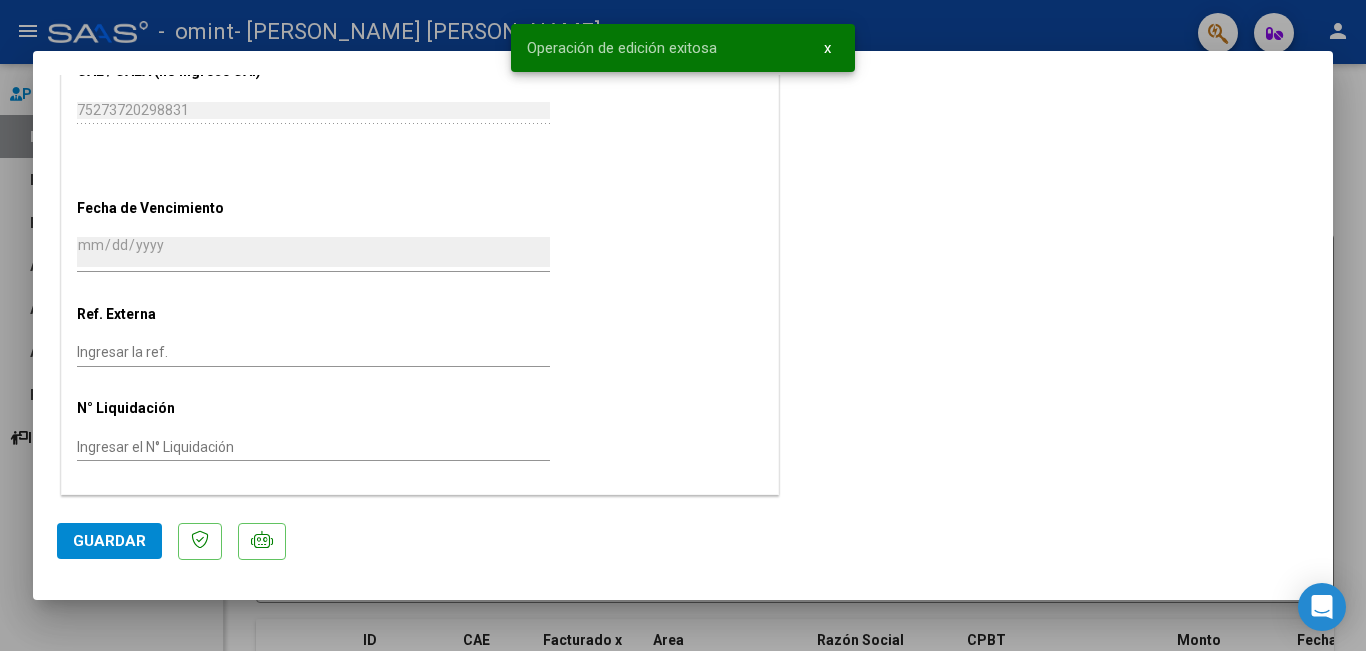 click on "Guardar" 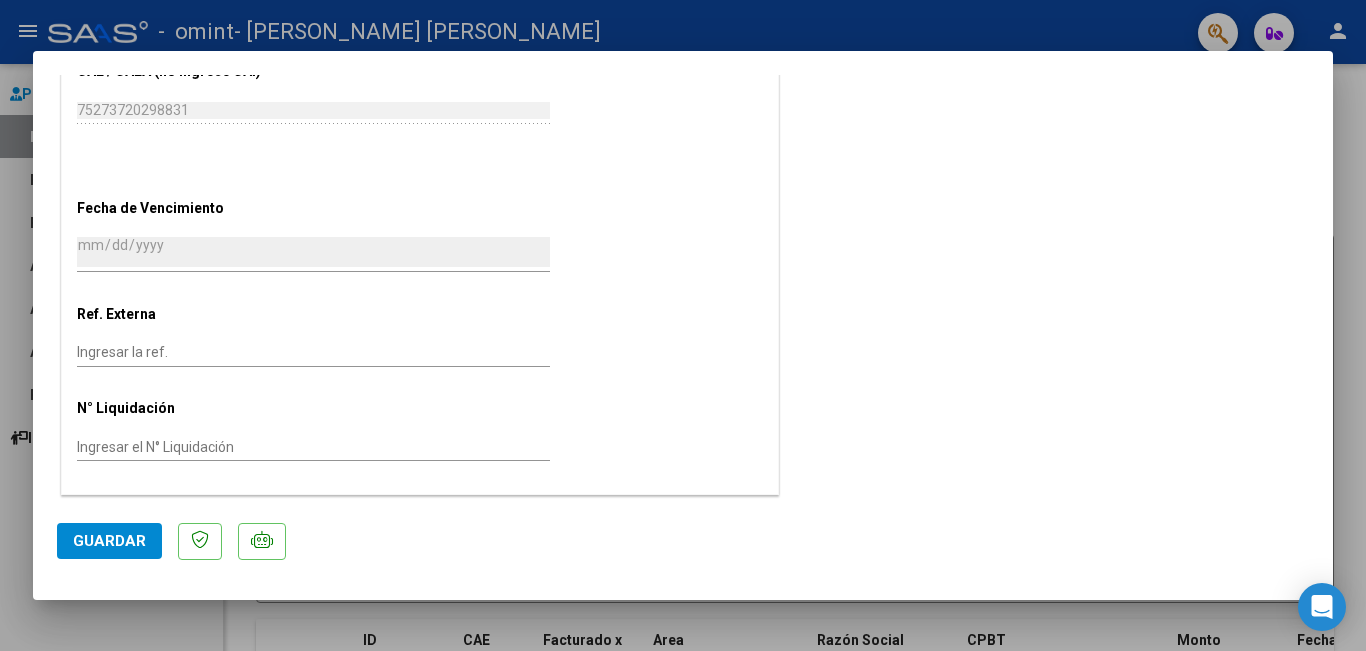 click at bounding box center (683, 325) 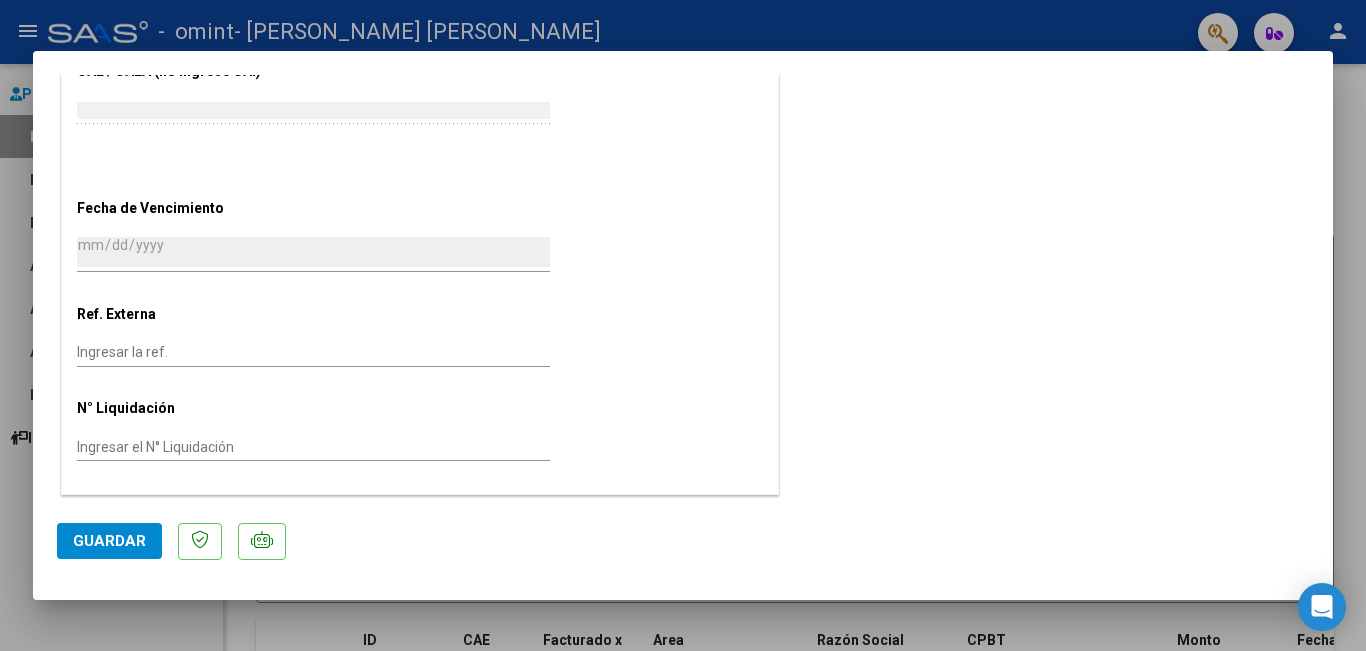 scroll, scrollTop: 0, scrollLeft: 0, axis: both 